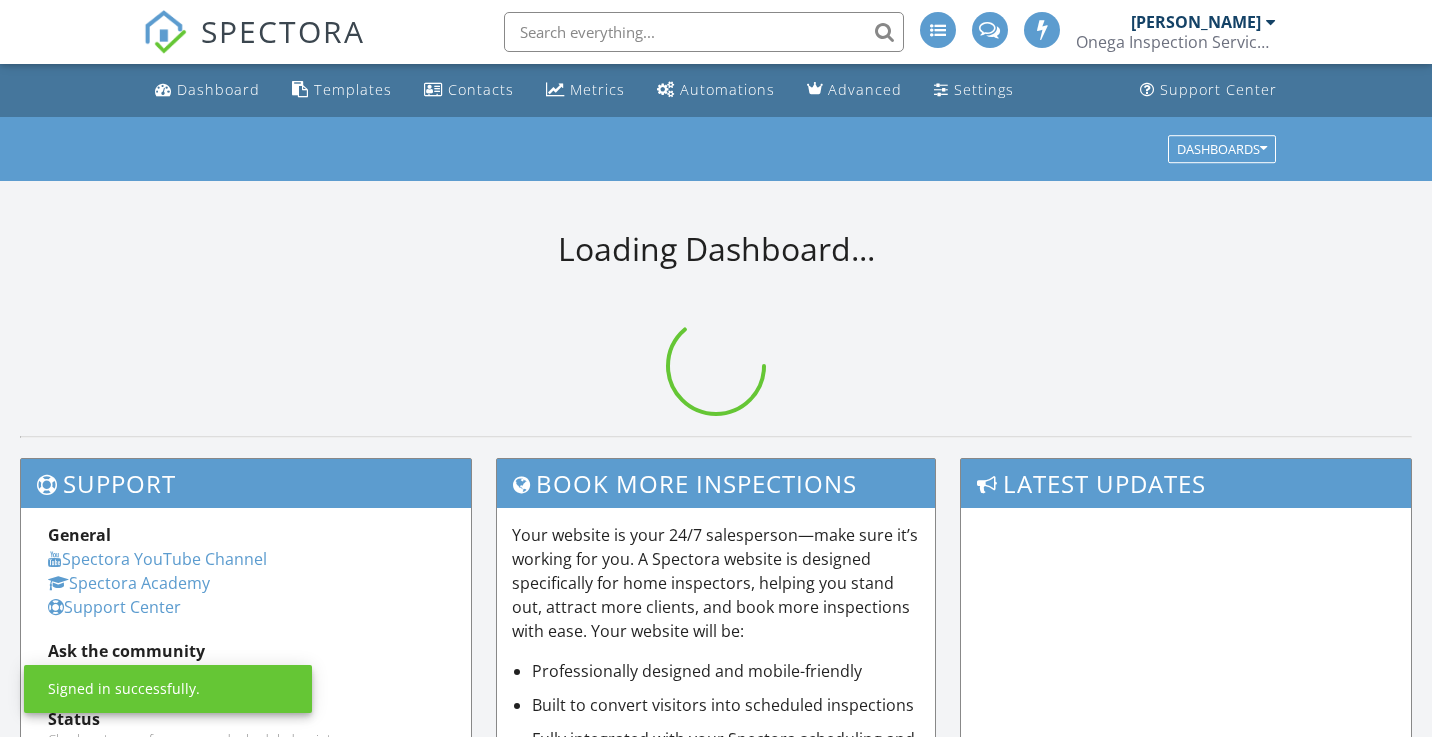 scroll, scrollTop: 0, scrollLeft: 0, axis: both 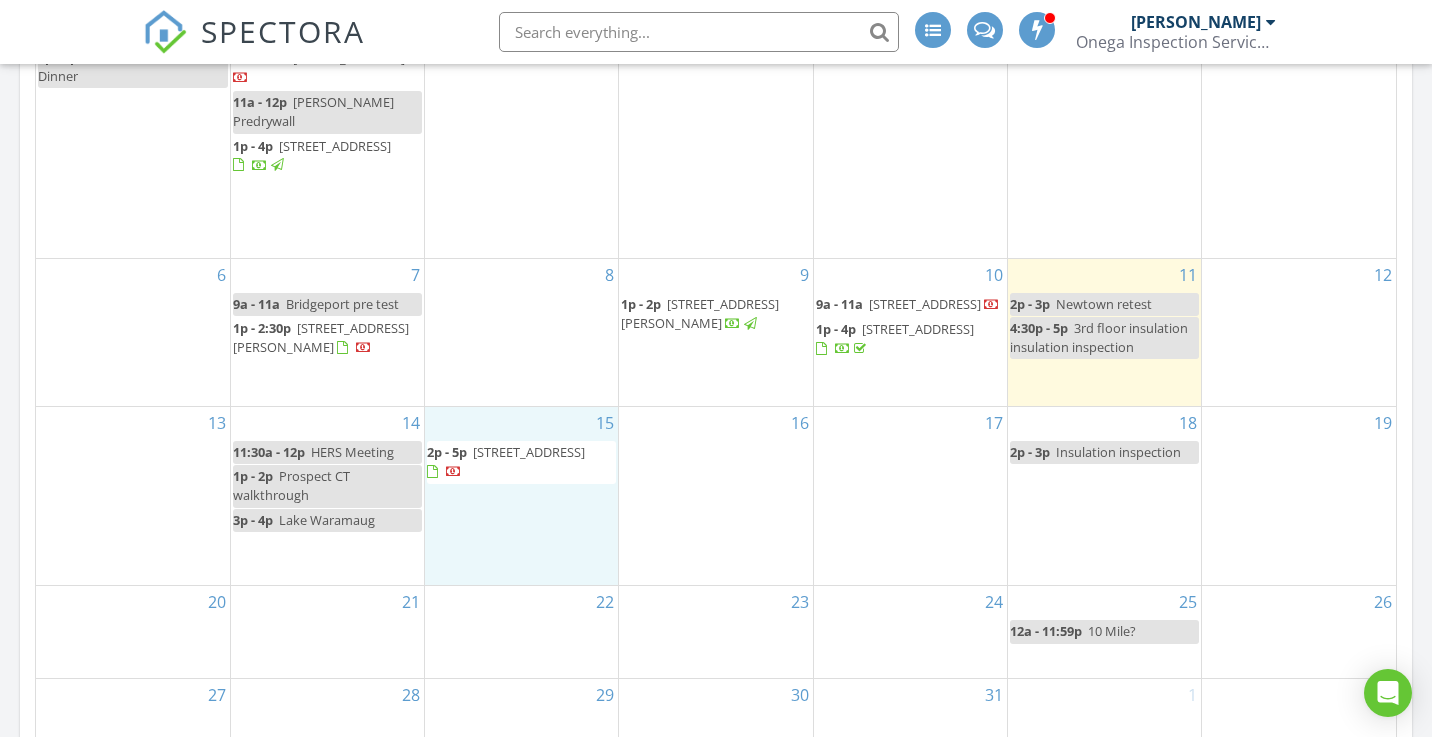 click on "15
2p - 5p
[STREET_ADDRESS]" at bounding box center [521, 496] 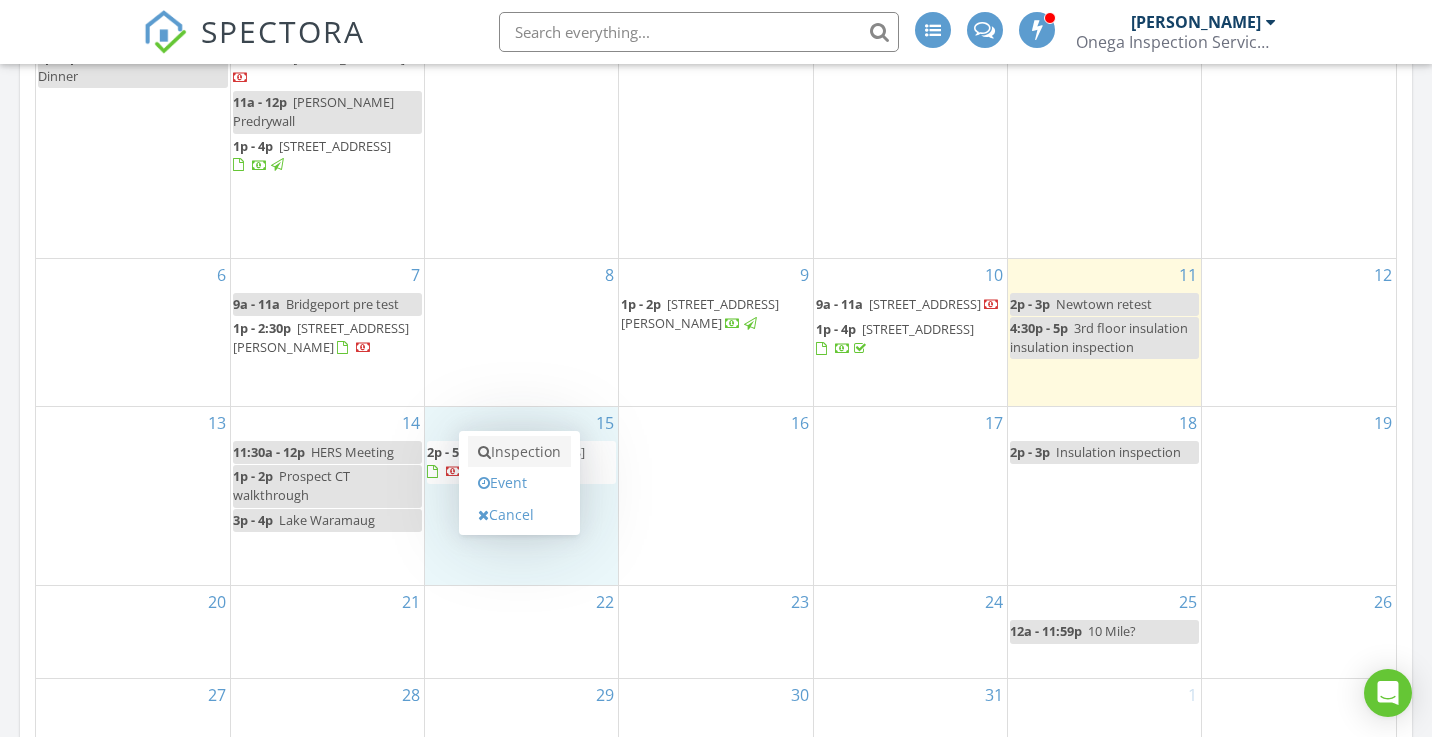 click on "Inspection" at bounding box center [519, 452] 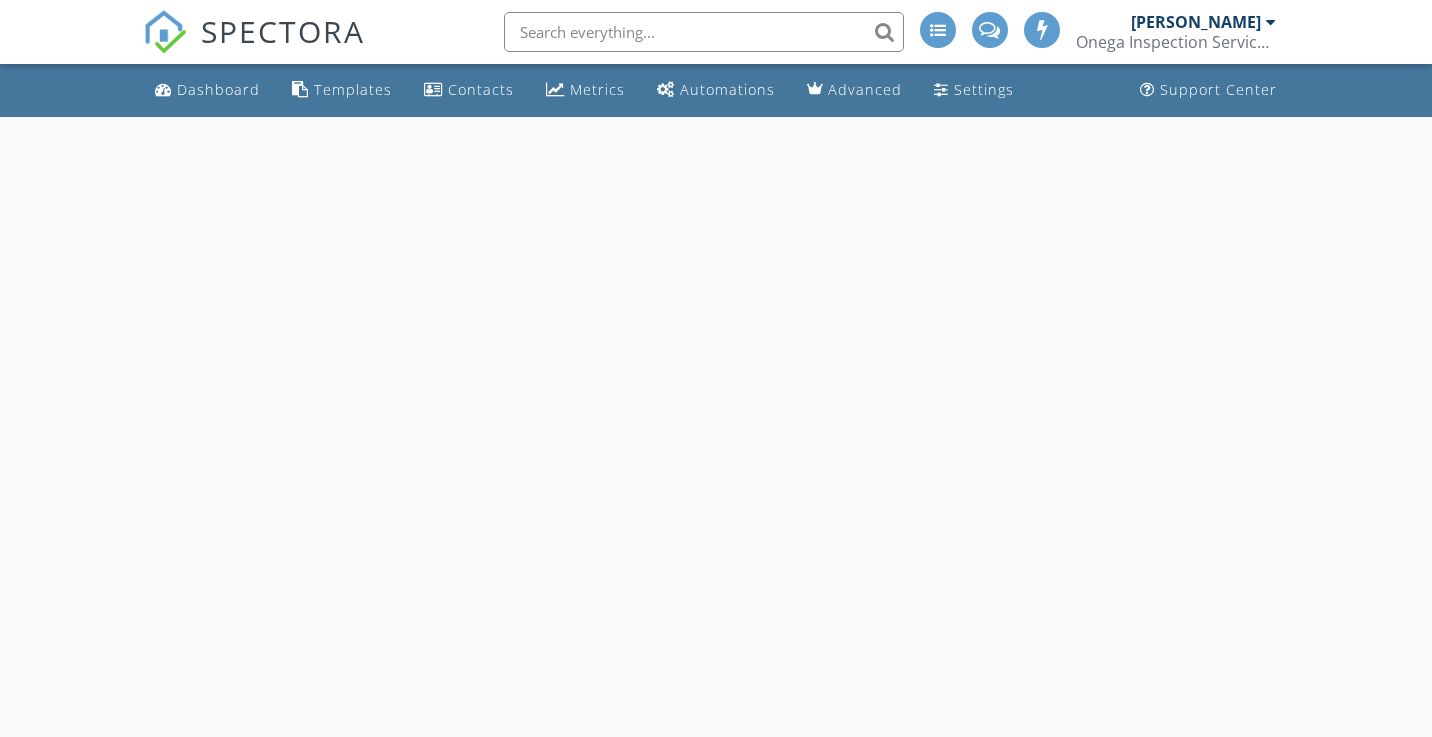 scroll, scrollTop: 0, scrollLeft: 0, axis: both 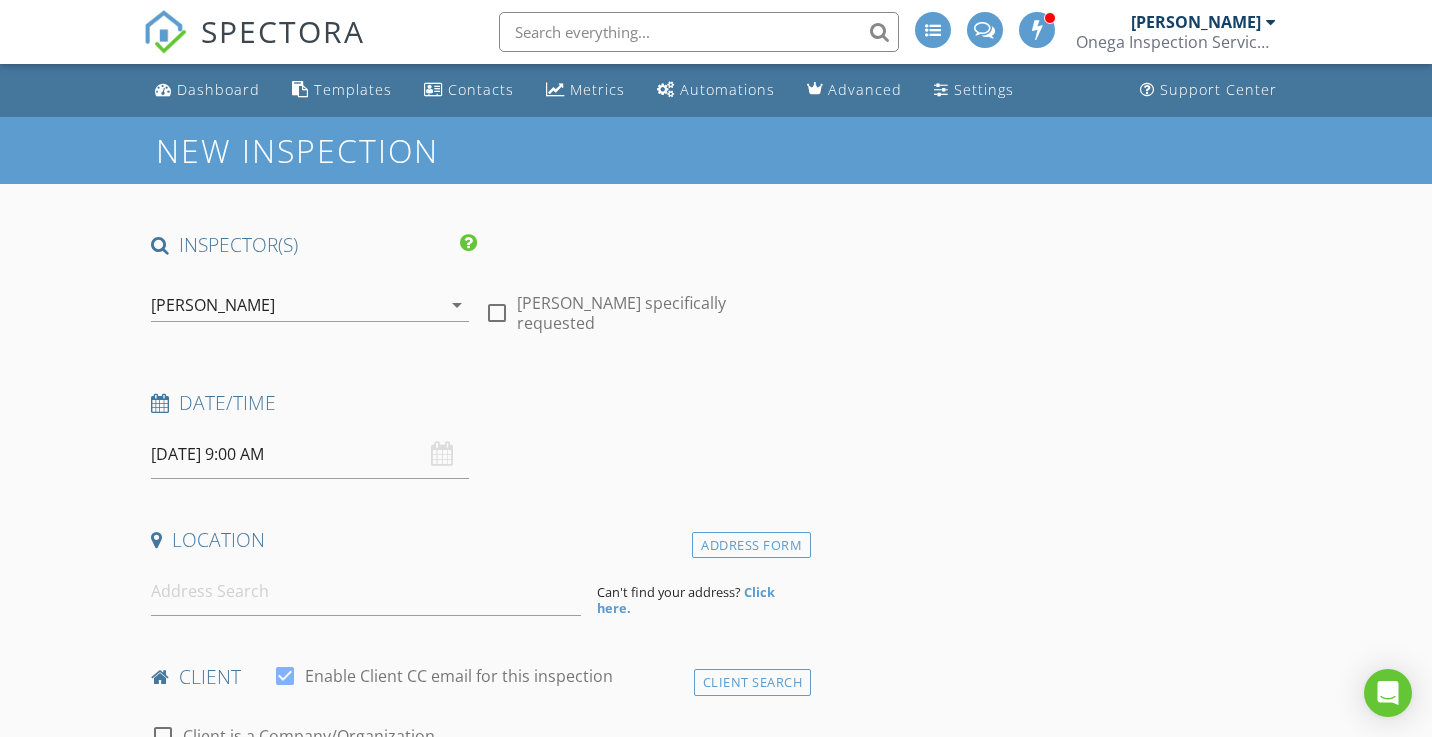 click on "07/15/2025 9:00 AM" at bounding box center (310, 454) 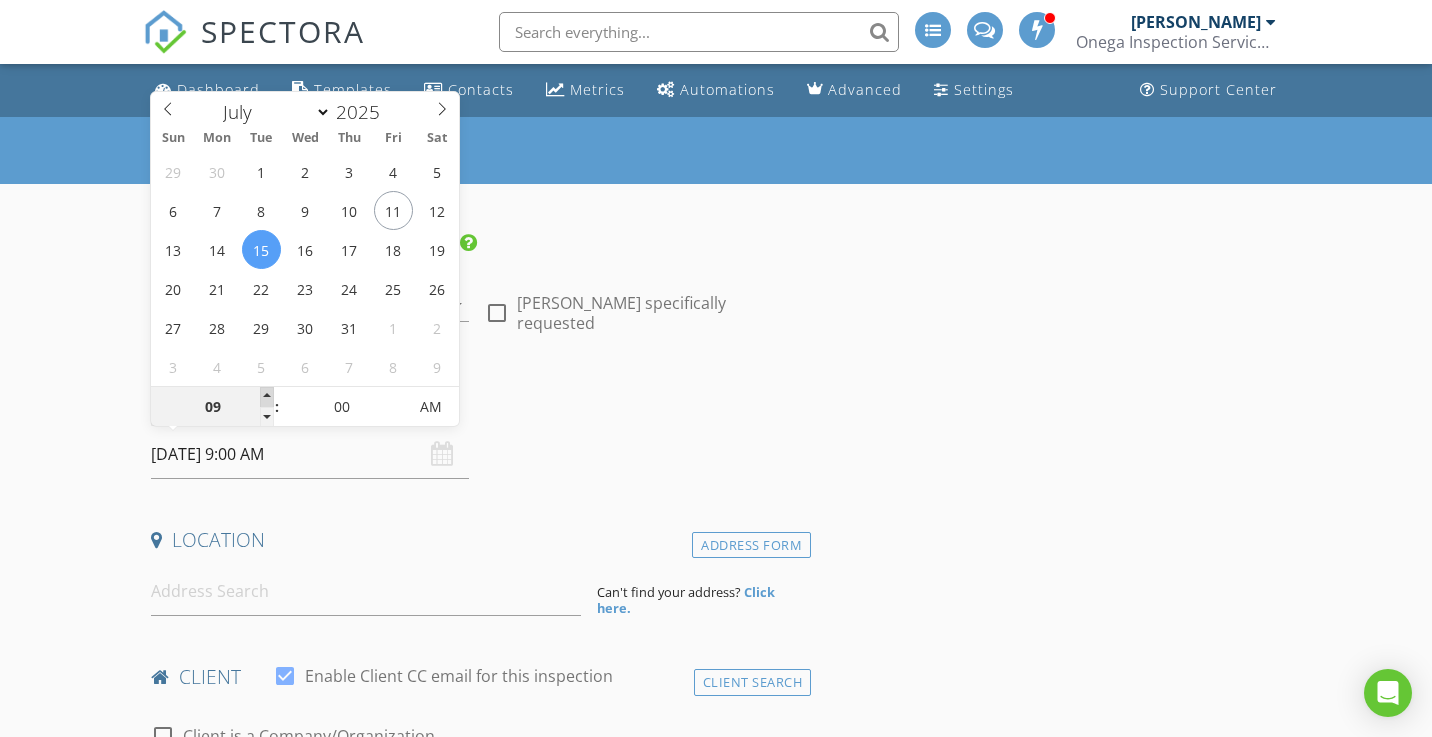 type on "10" 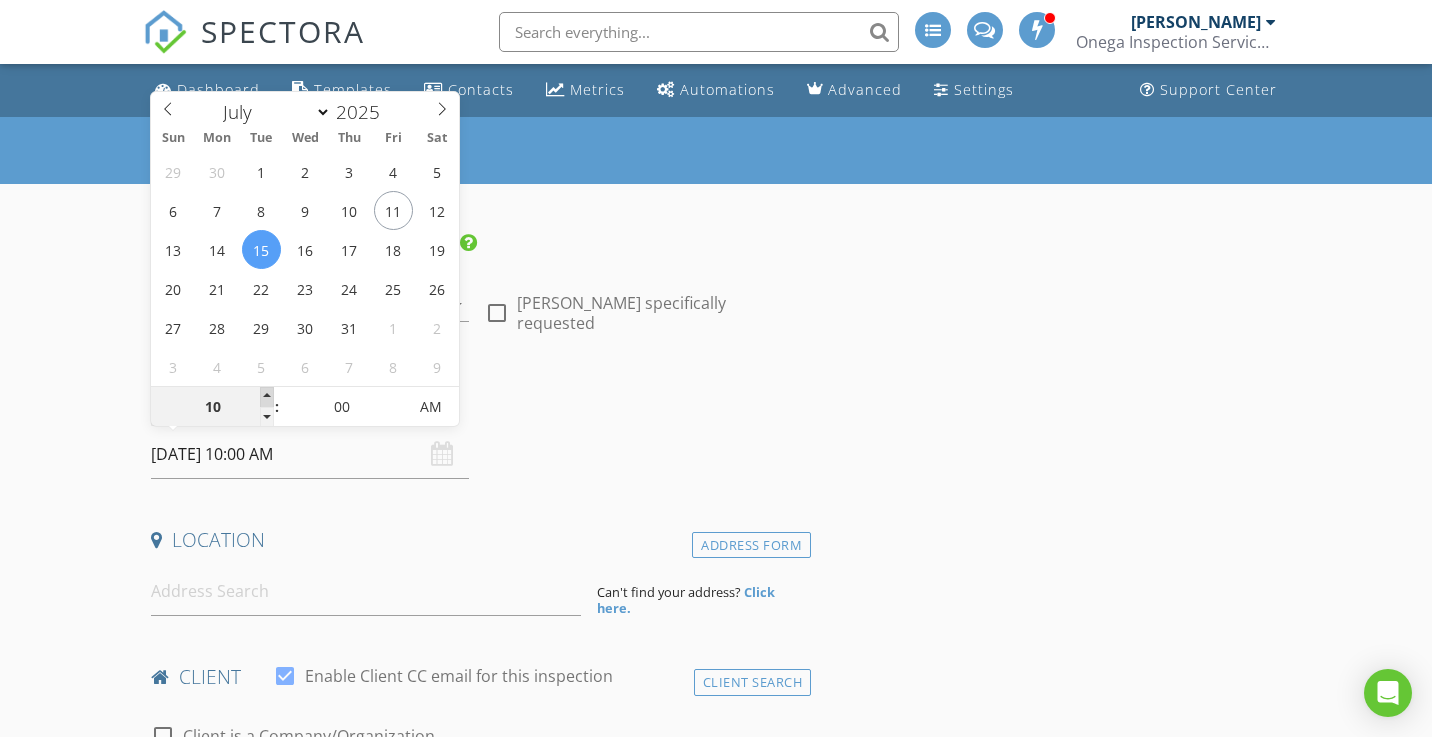 click at bounding box center (267, 397) 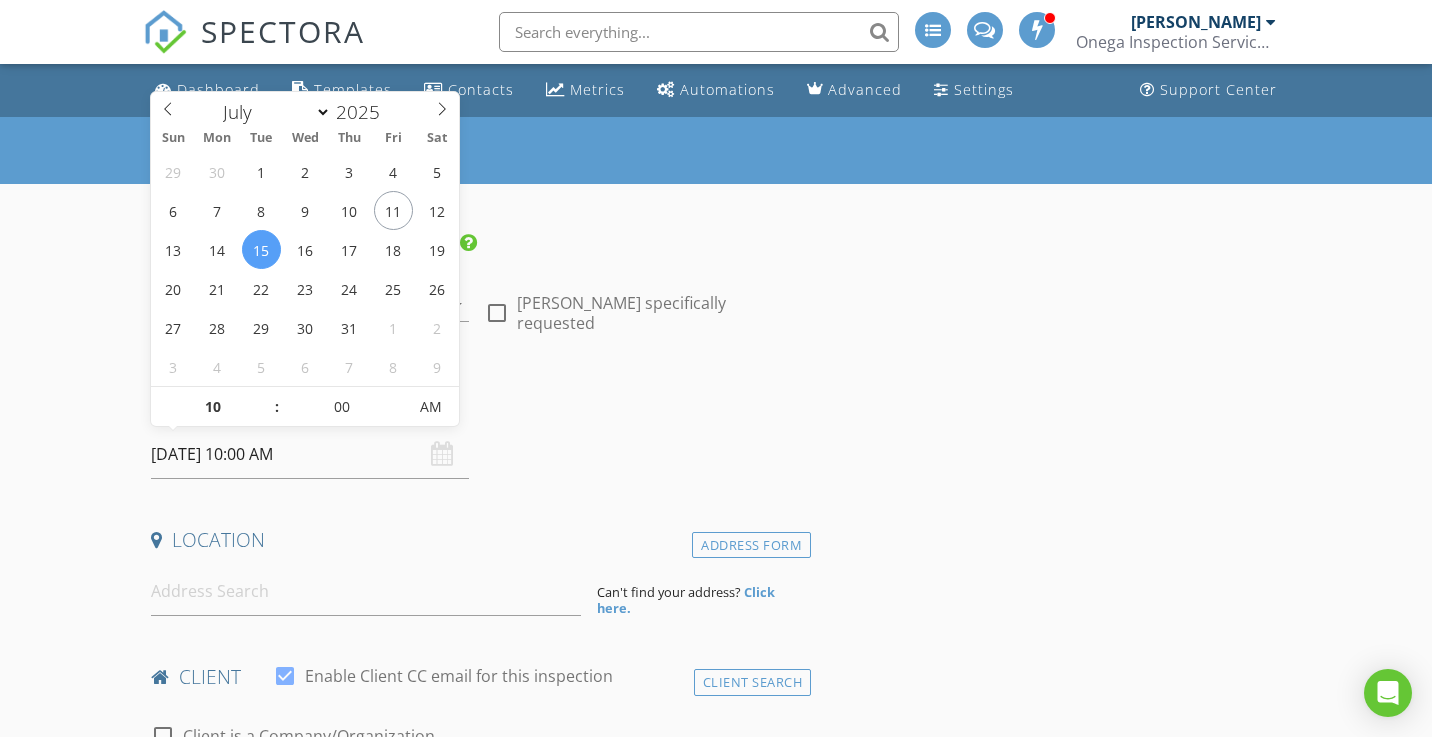 click on "Location" at bounding box center (477, 547) 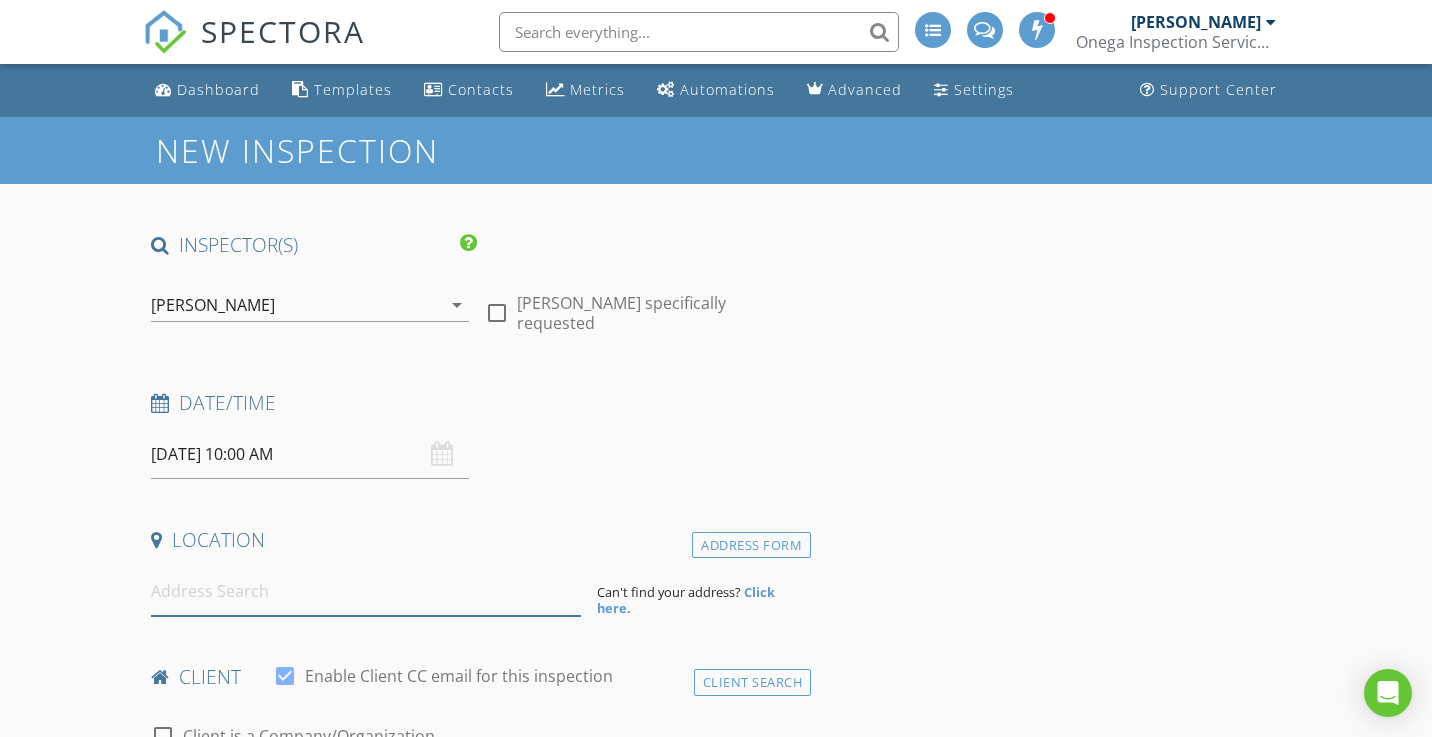 click at bounding box center (366, 591) 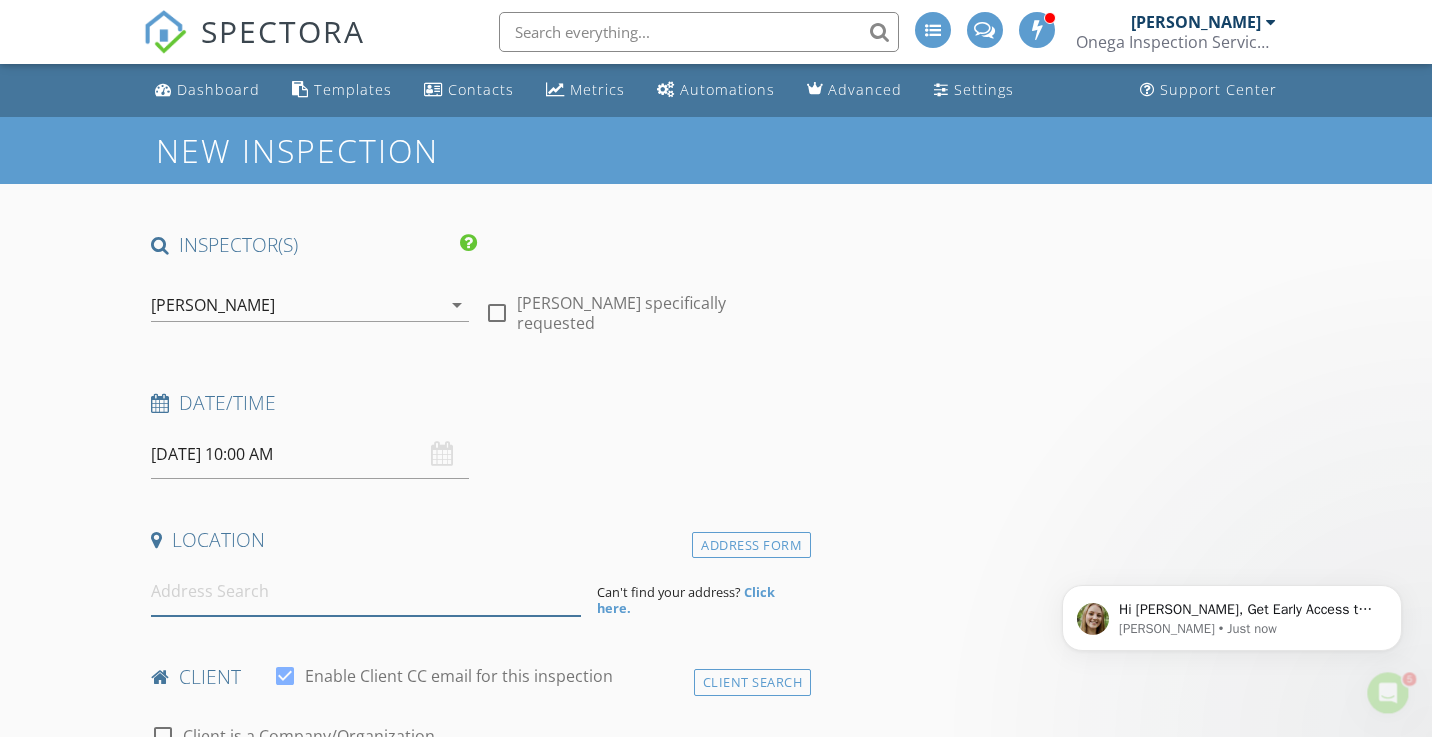 scroll, scrollTop: 0, scrollLeft: 0, axis: both 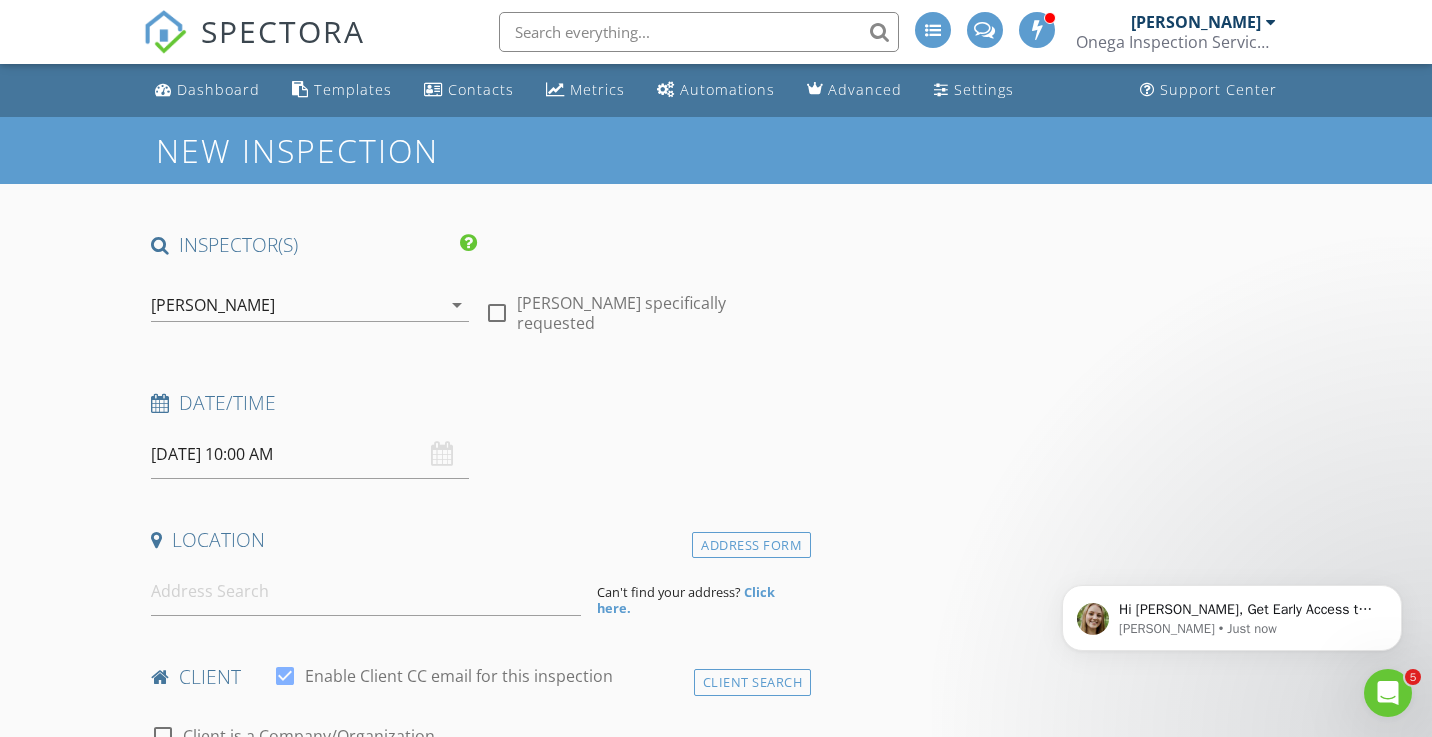 click 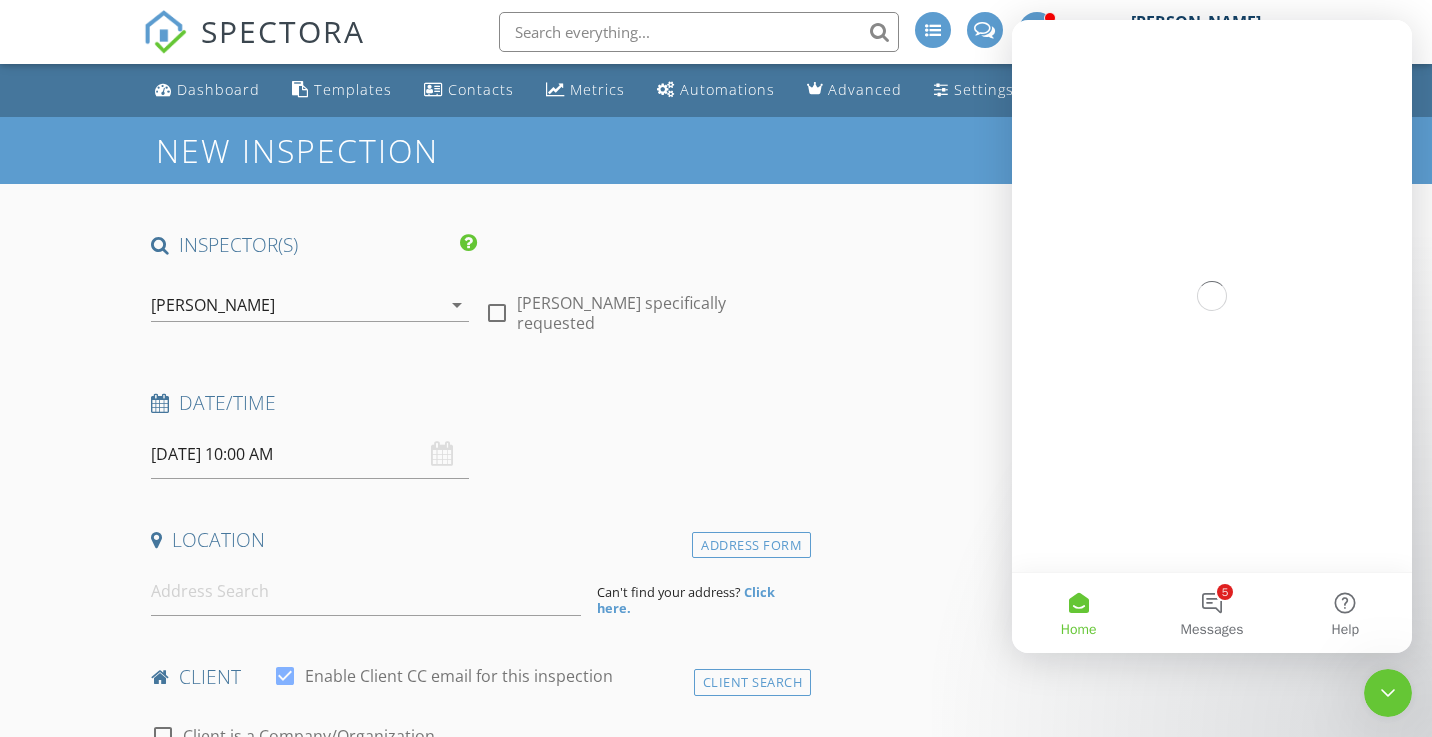 scroll, scrollTop: 0, scrollLeft: 0, axis: both 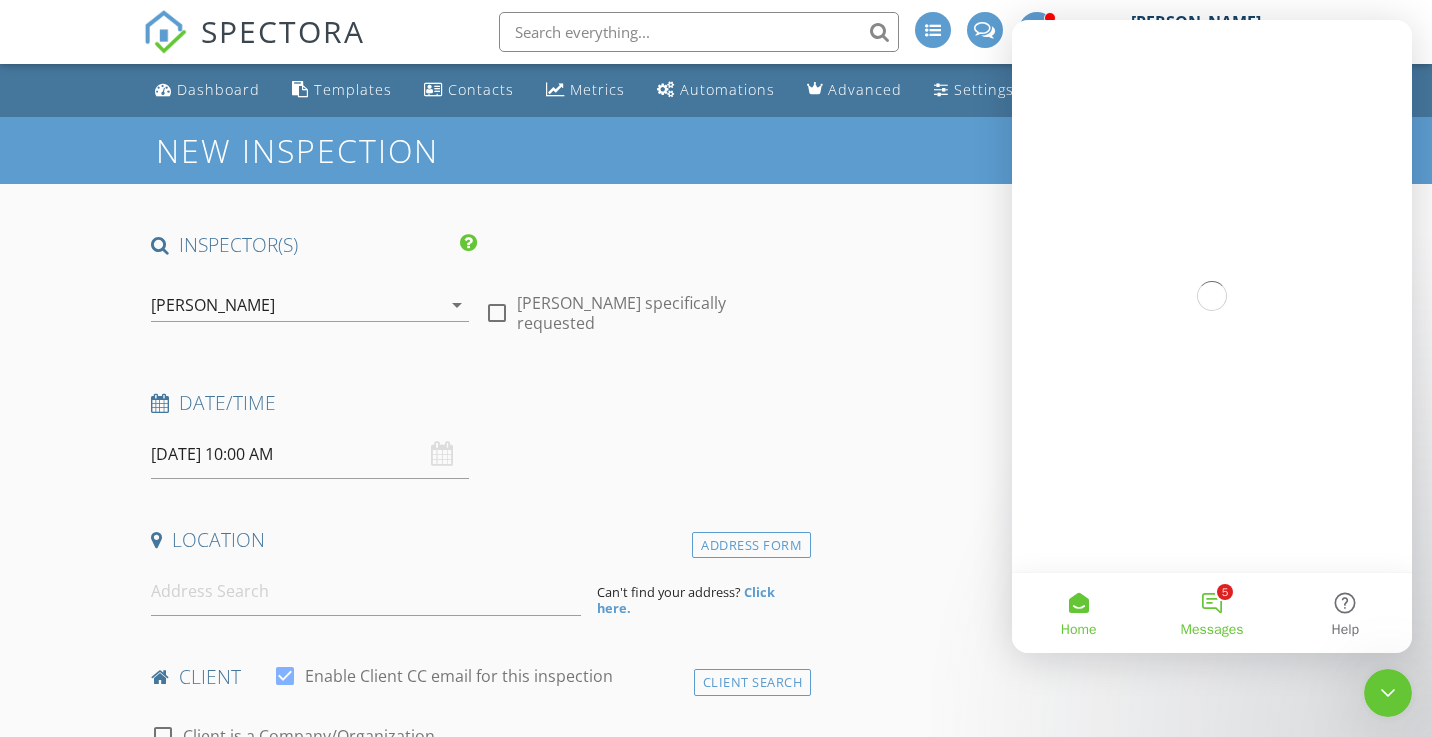 click on "5 Messages" at bounding box center [1211, 613] 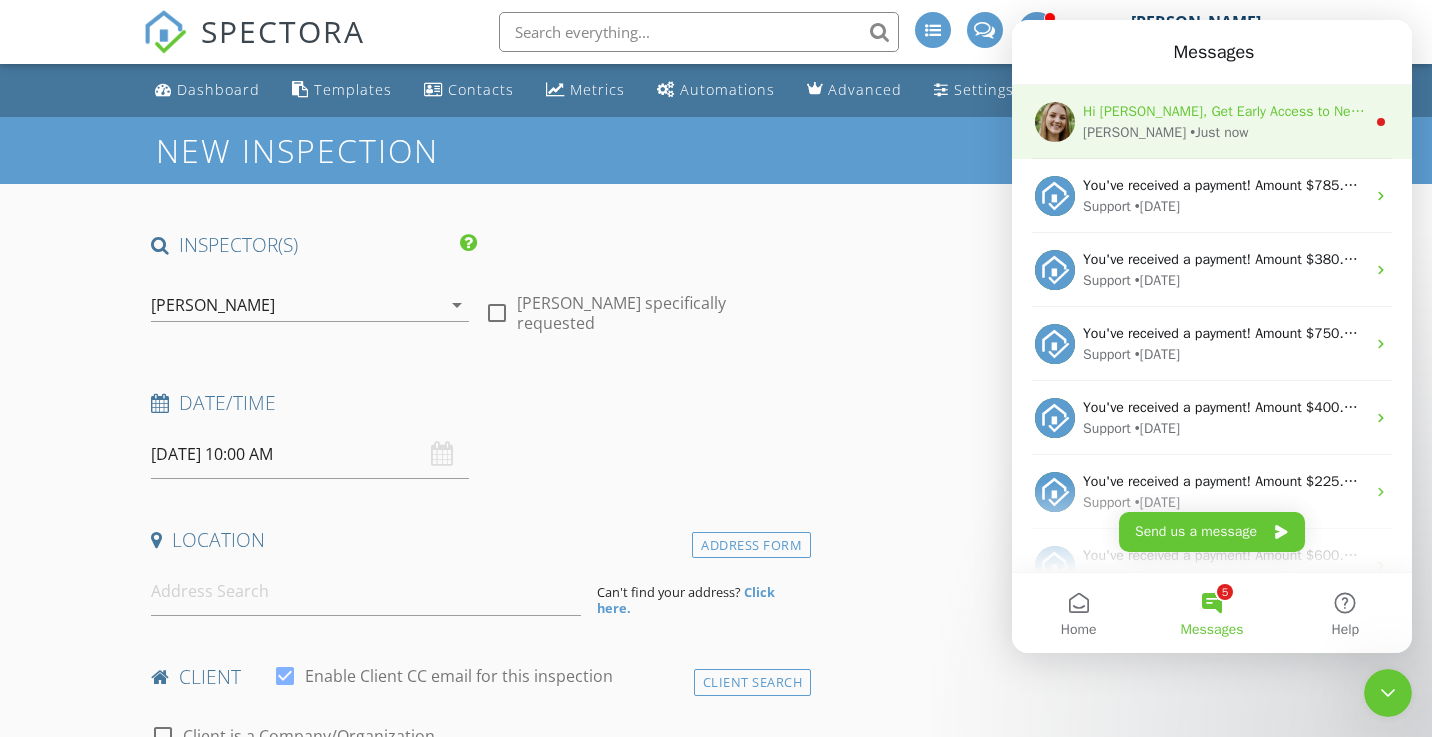 click on "Hi Nicholas, Get Early Access to New Report Writing Features & Updates Want to be the first to try Spectora’s latest updates? Join our early access group and be the first to use new features before they’re released. Features and updates coming soon that you will get early access to include: Update: The upgraded Rapid Fire Camera, New: Photo preview before adding images to a report, New: The .5 camera lens Megan •  Just now" at bounding box center (1212, 122) 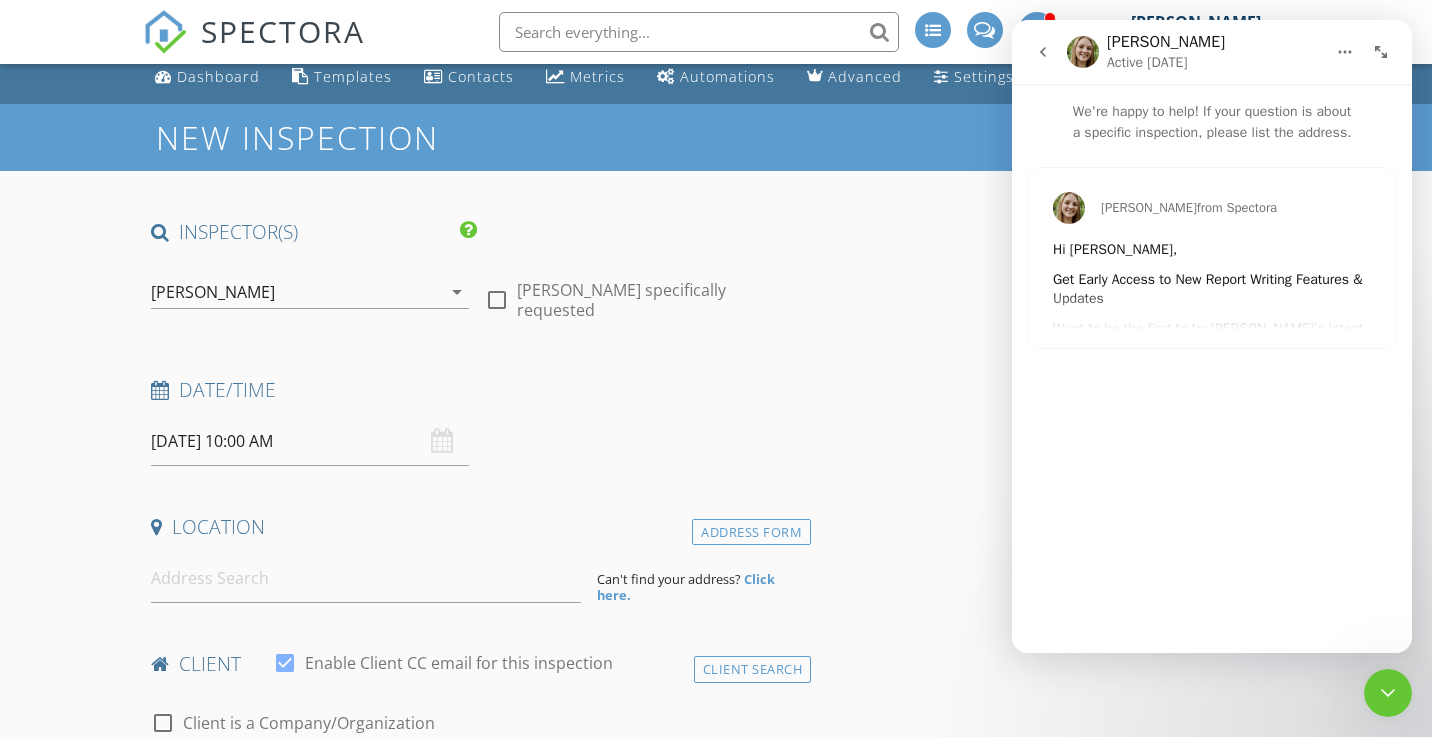 scroll, scrollTop: 0, scrollLeft: 0, axis: both 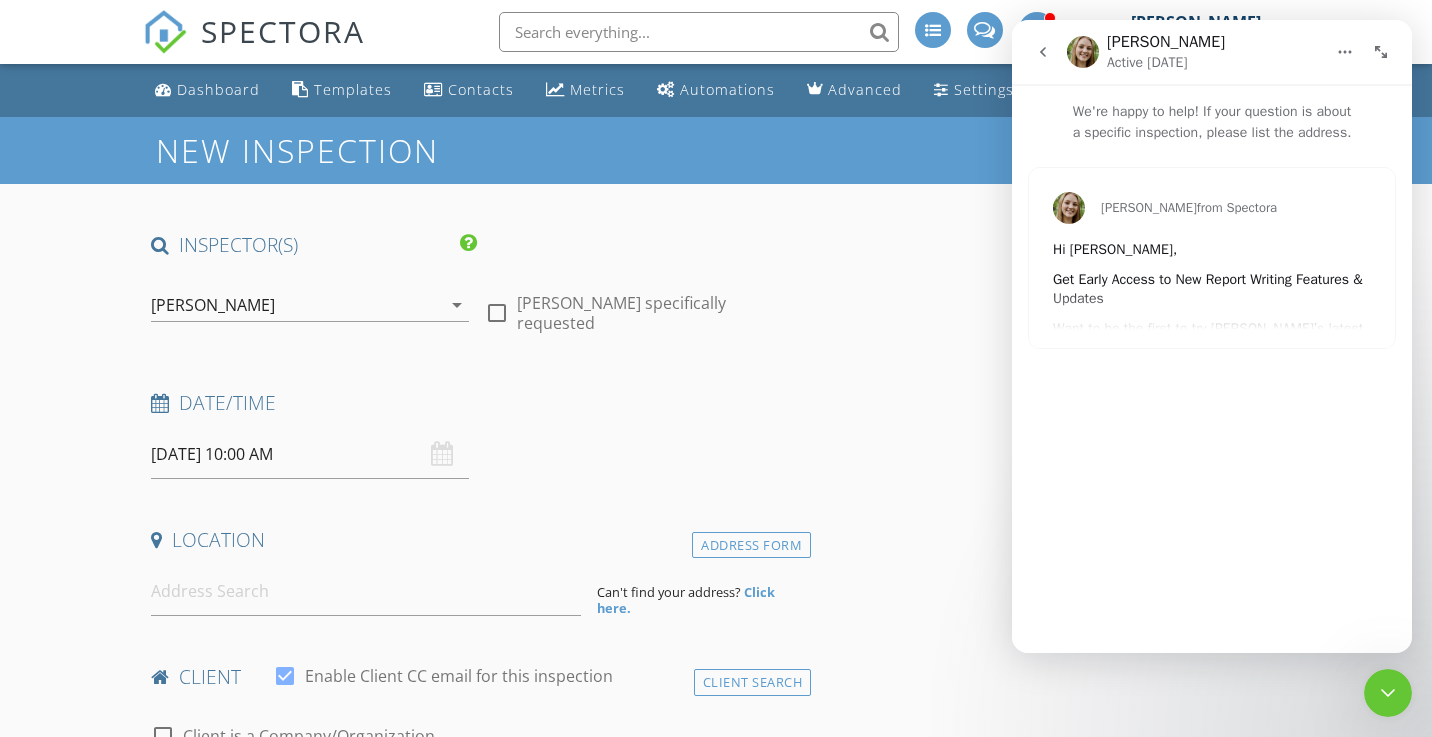 click on "Megan  from Spectora Hi Nicholas, Get Early Access to New Report Writing Features & Updates Want to be the first to try Spectora’s latest updates? Join our early access group and be the first to use new features before they’re released. Features and updates coming soon that you will get early access to include: Update: The upgraded Rapid Fire Camera New: Photo preview before adding images to a report New: The .5 camera lens Sign Up for Early Access" at bounding box center (1212, 258) 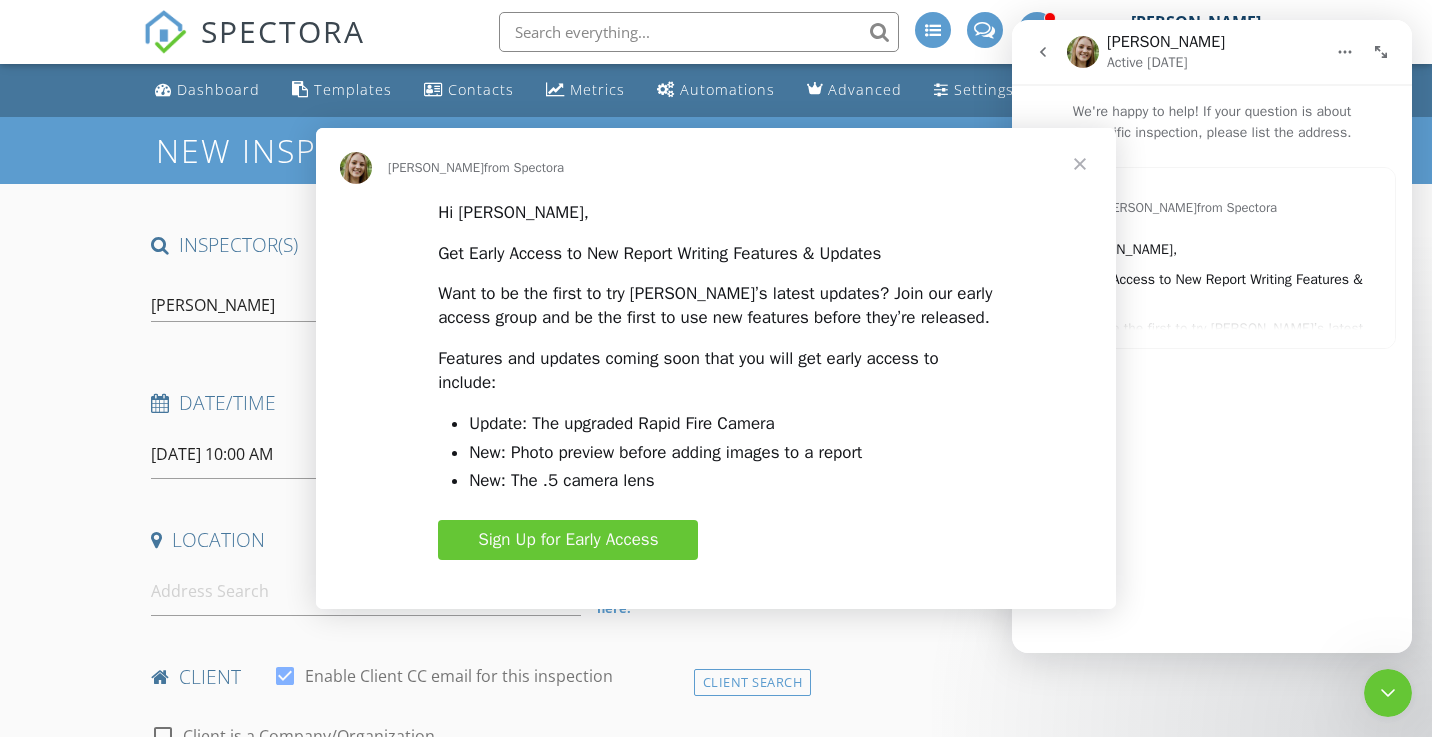 scroll, scrollTop: 0, scrollLeft: 0, axis: both 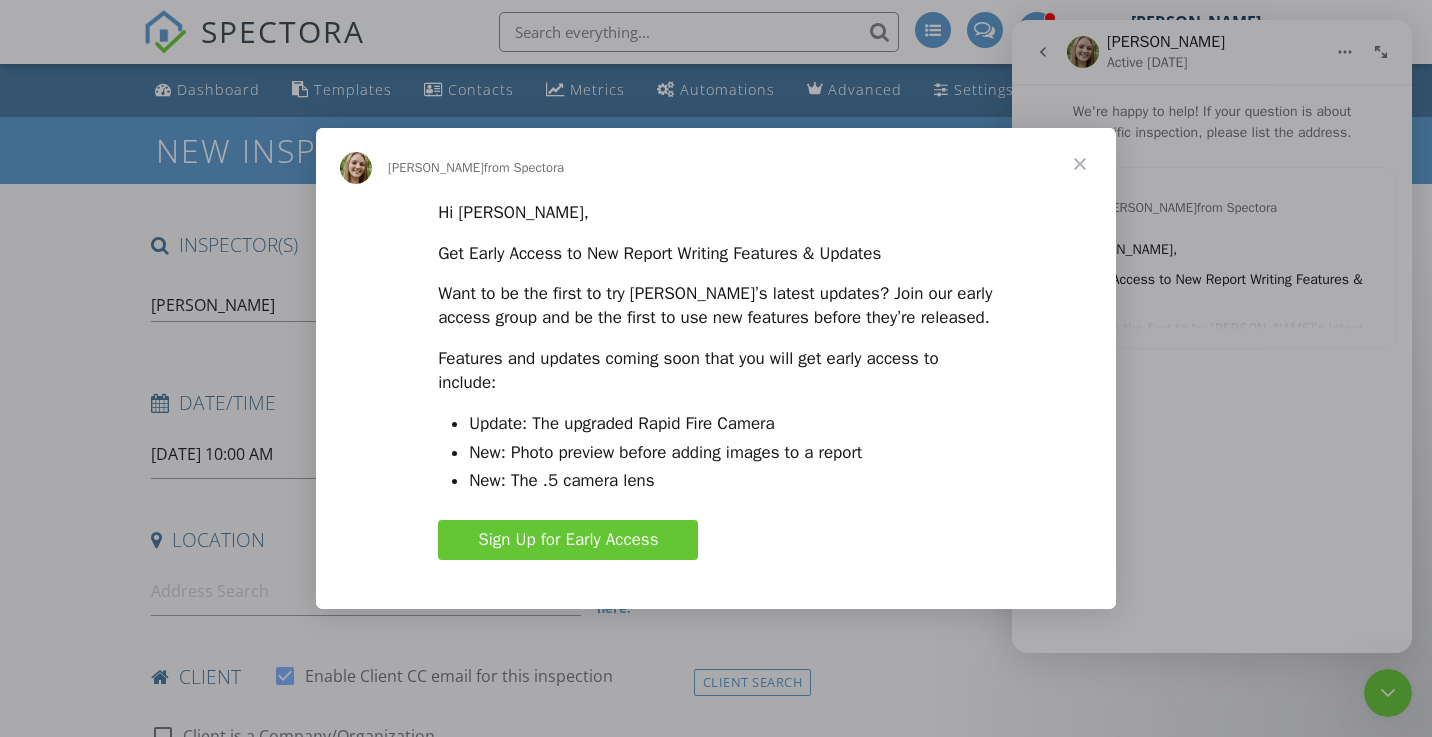 click on "Sign Up for Early Access" at bounding box center (568, 539) 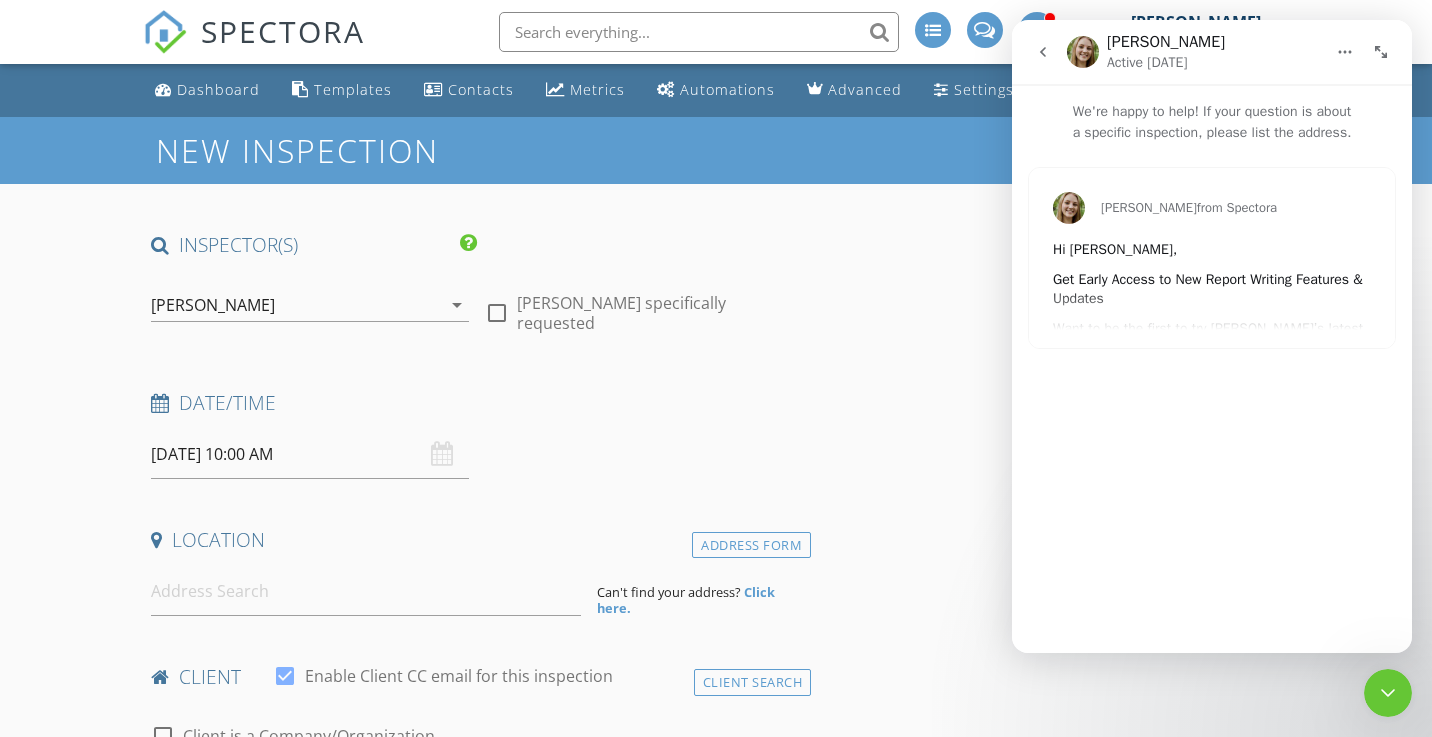 click 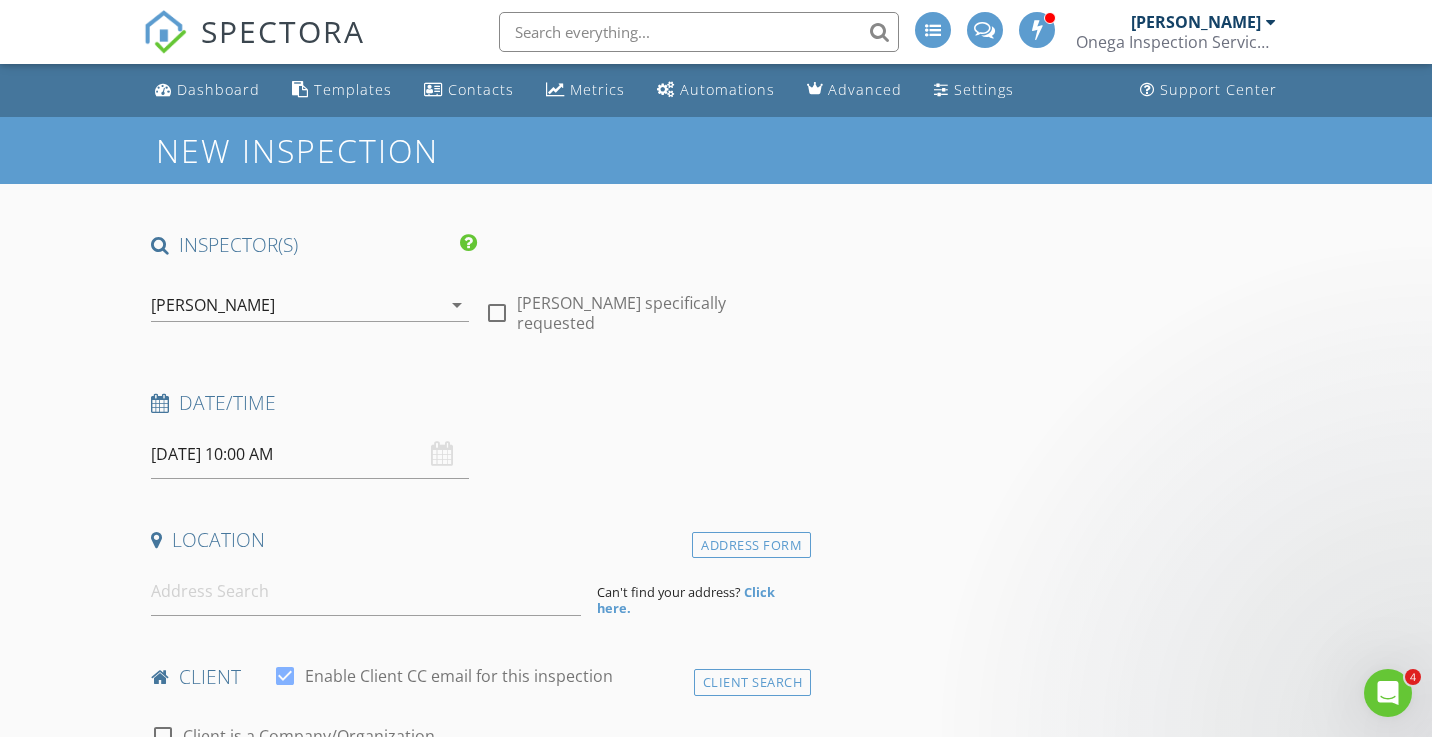 scroll, scrollTop: 0, scrollLeft: 0, axis: both 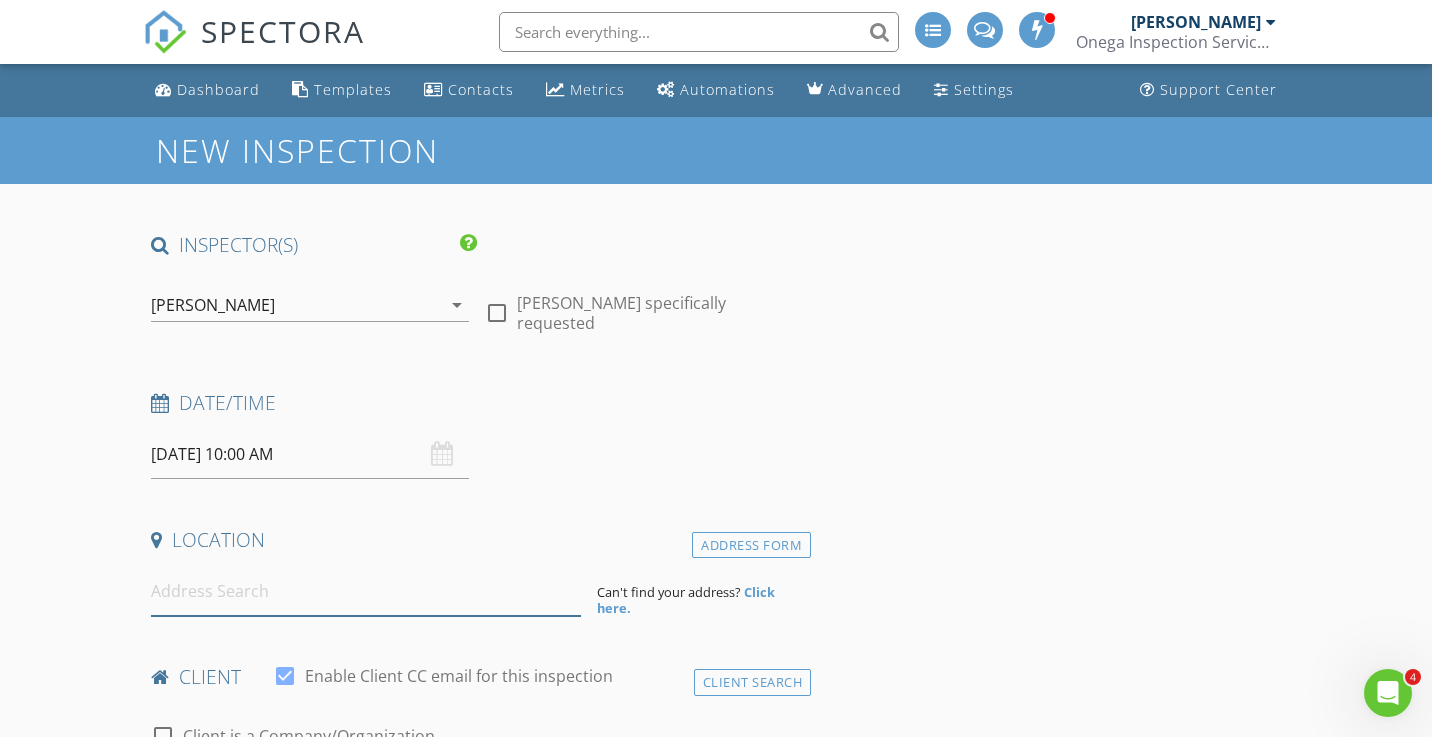 click at bounding box center [366, 591] 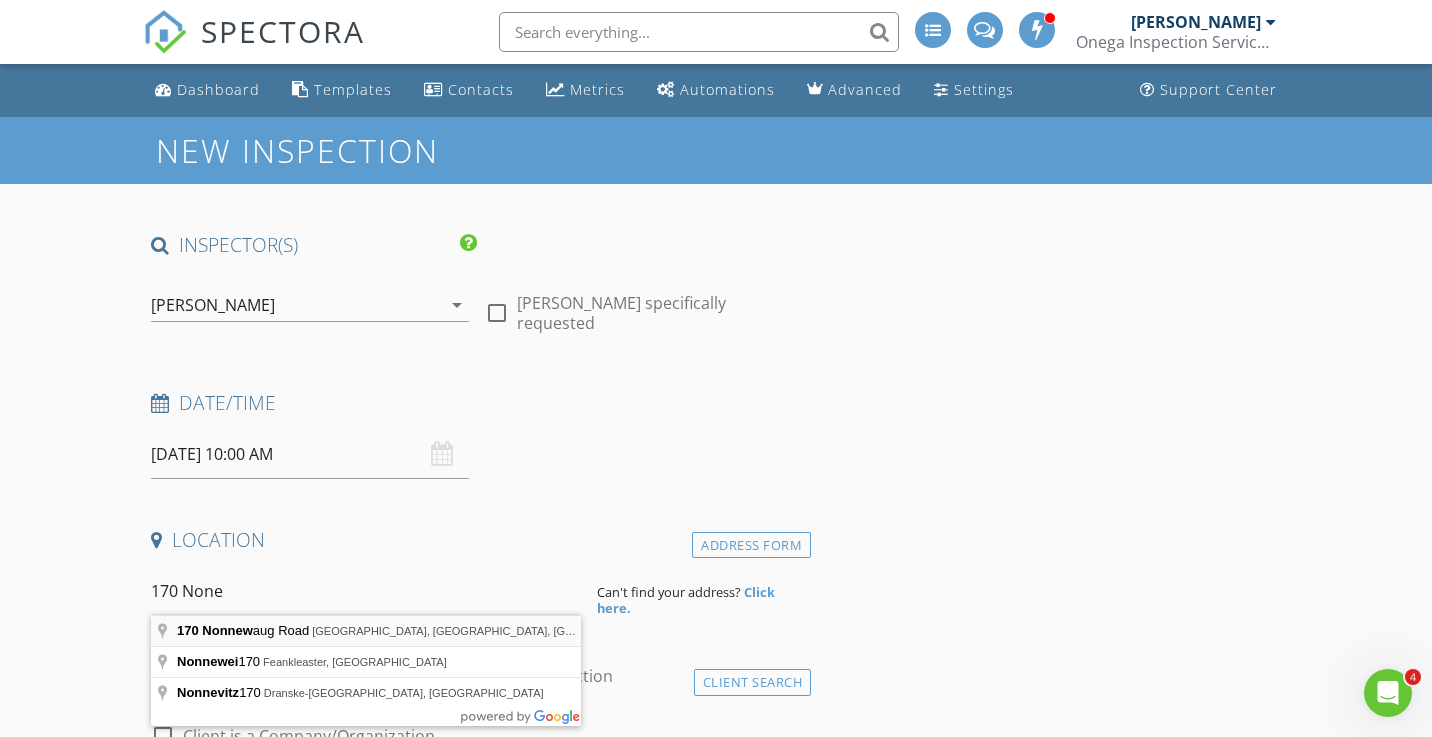 type on "170 Nonnewaug Road, Bethlehem, CT, USA" 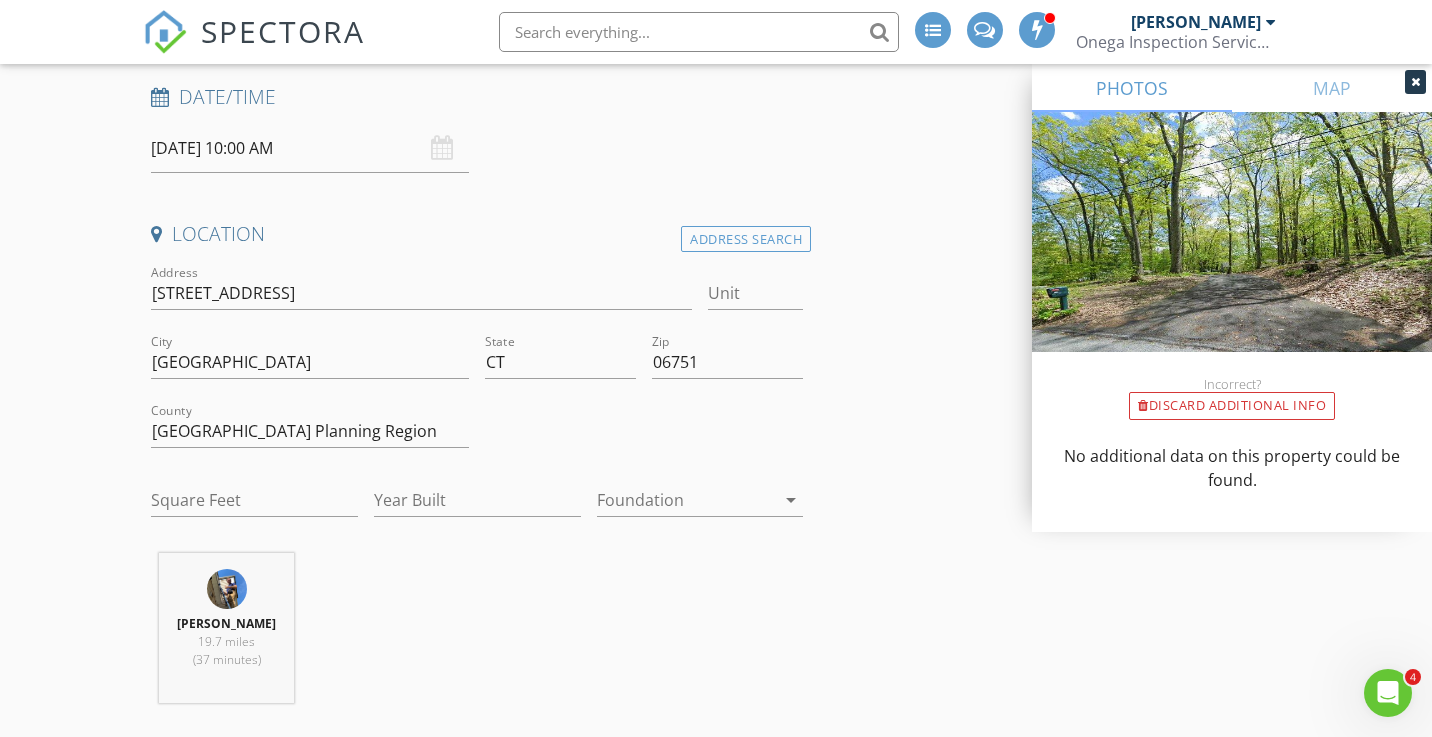 scroll, scrollTop: 319, scrollLeft: 0, axis: vertical 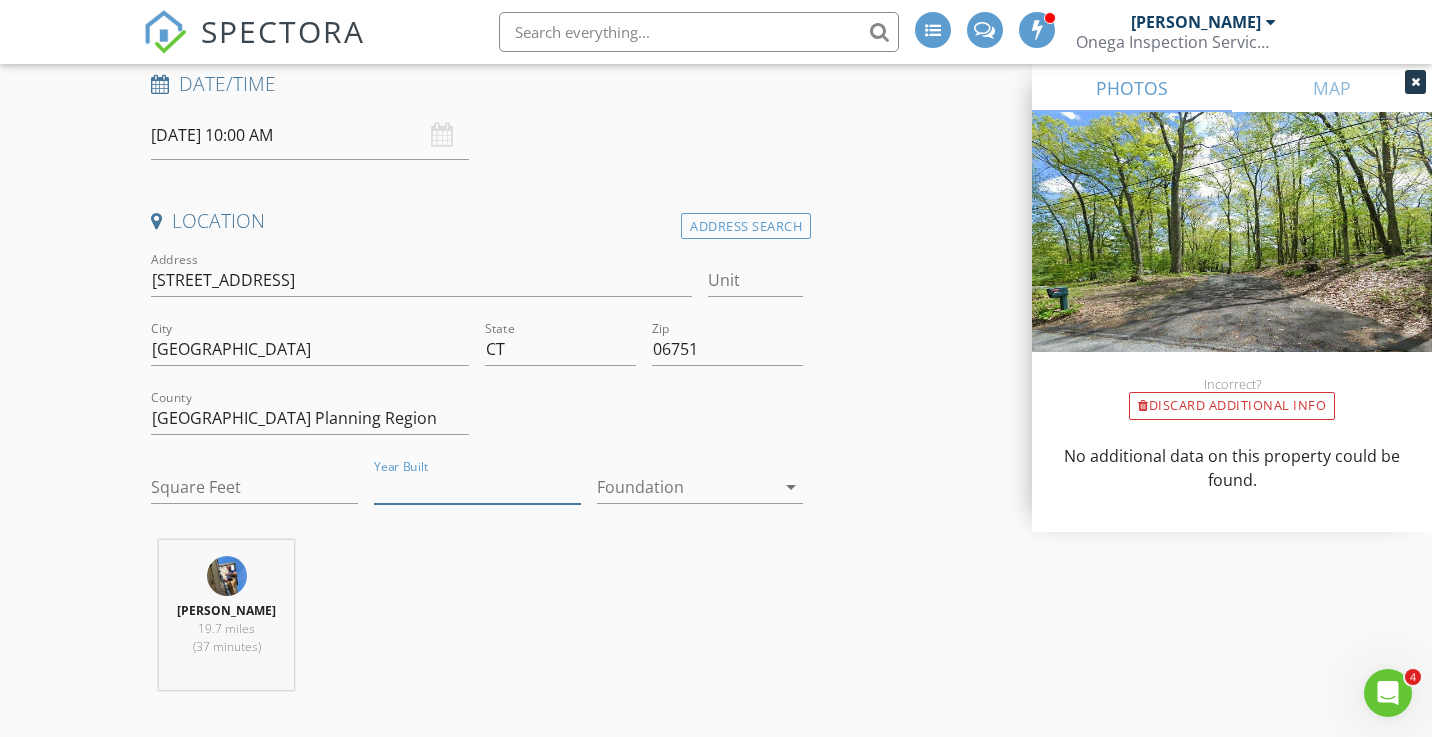 click on "Year Built" at bounding box center [477, 487] 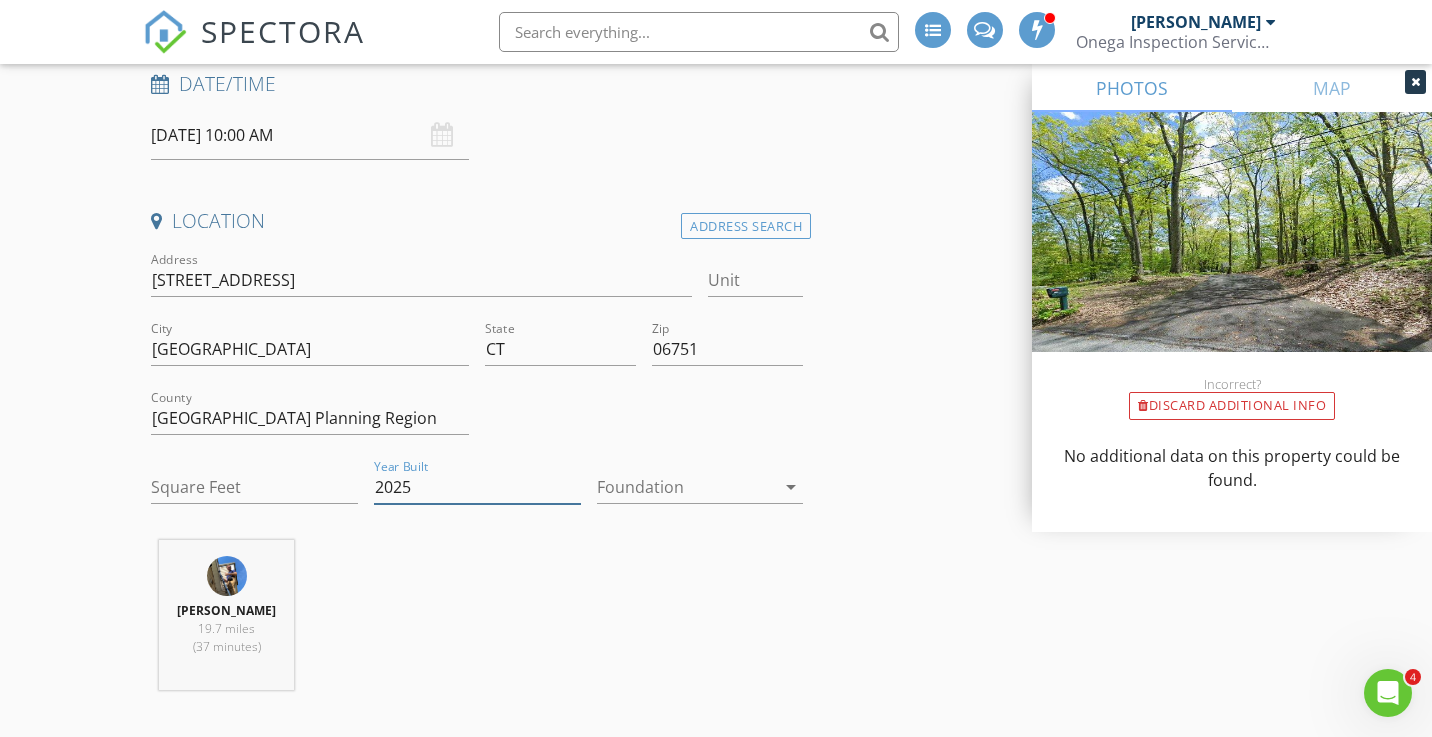 type on "2025" 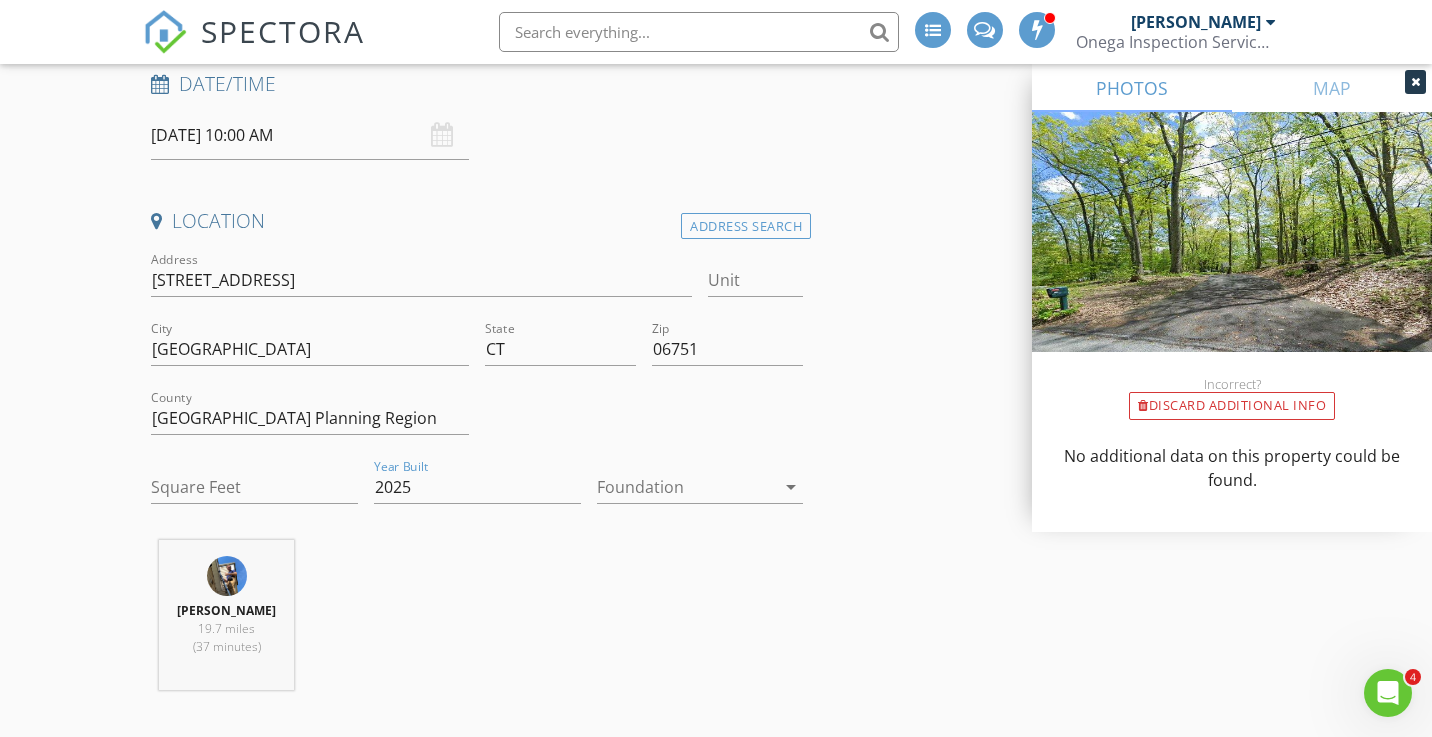 click at bounding box center (686, 487) 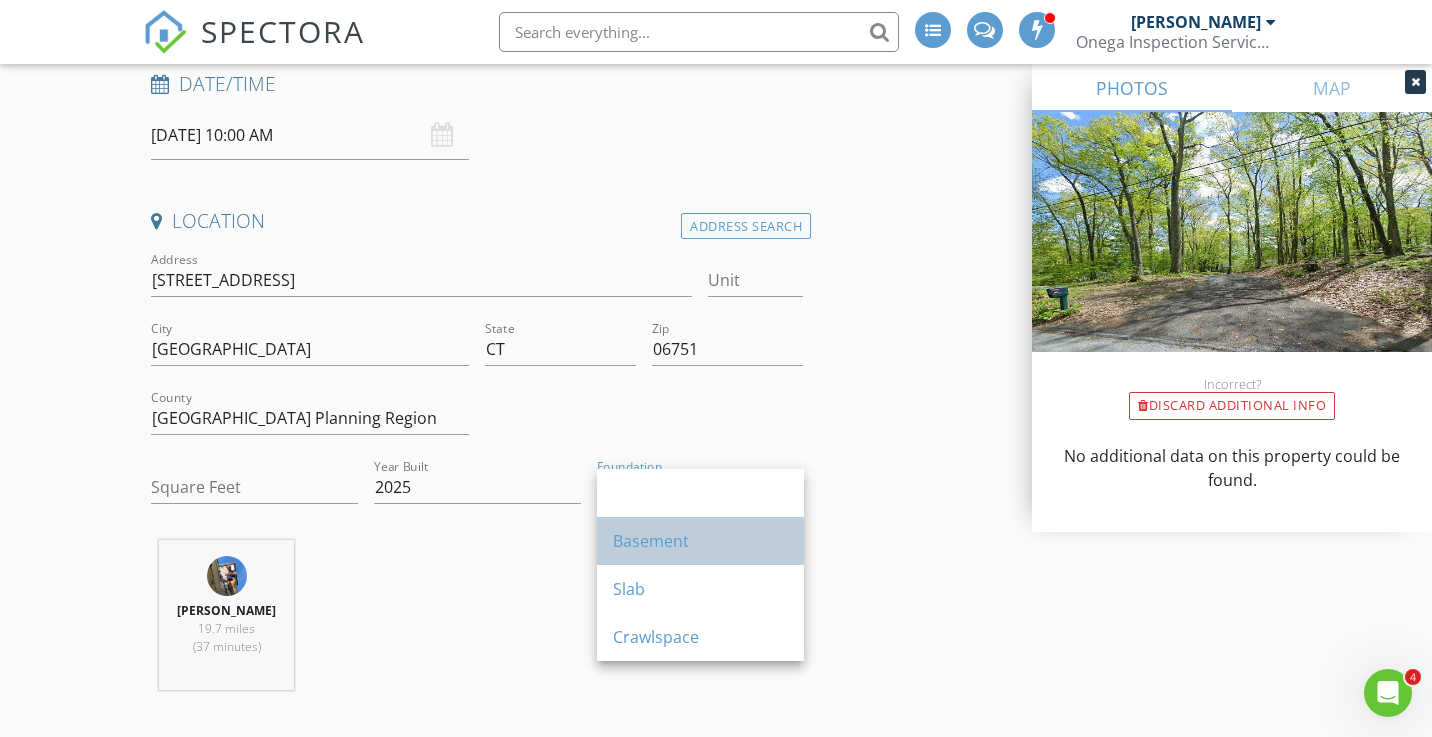 click on "Basement" at bounding box center [700, 541] 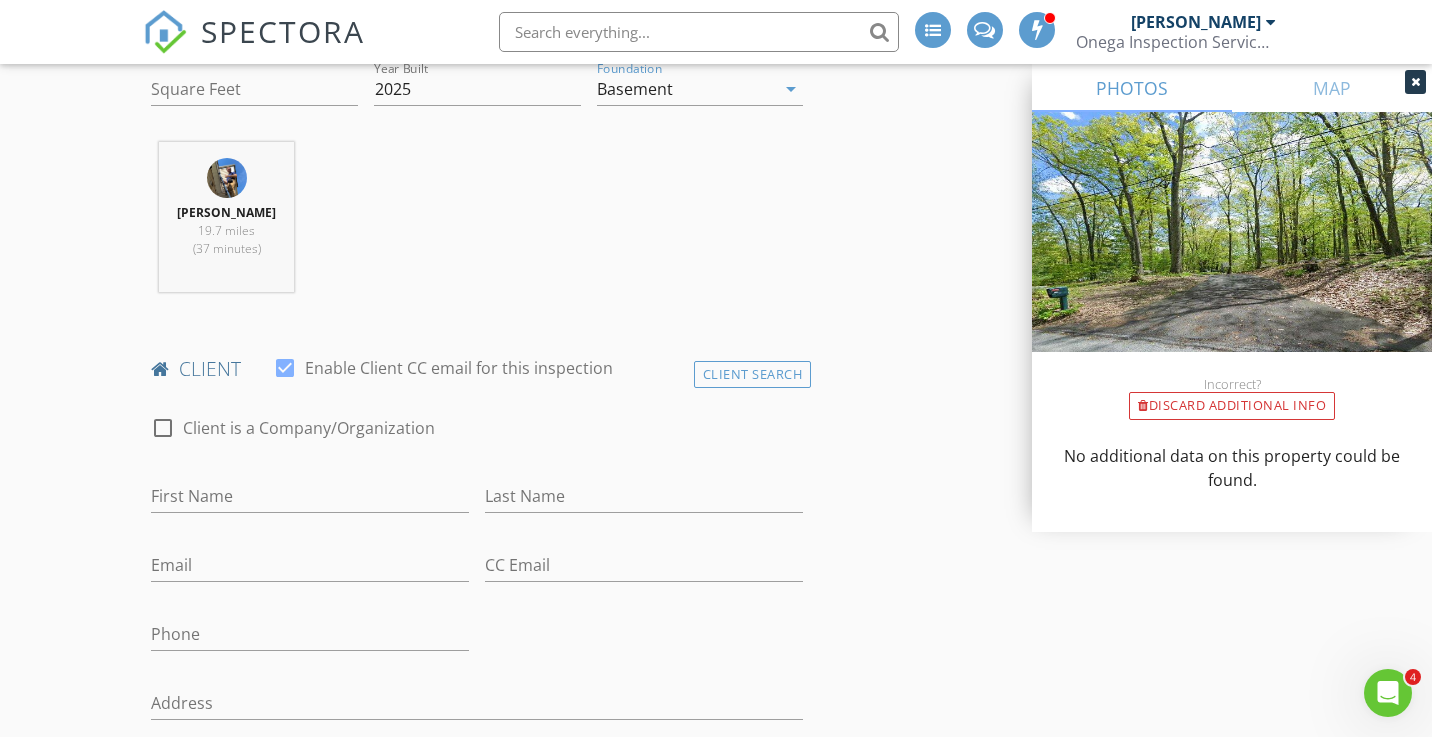 scroll, scrollTop: 722, scrollLeft: 0, axis: vertical 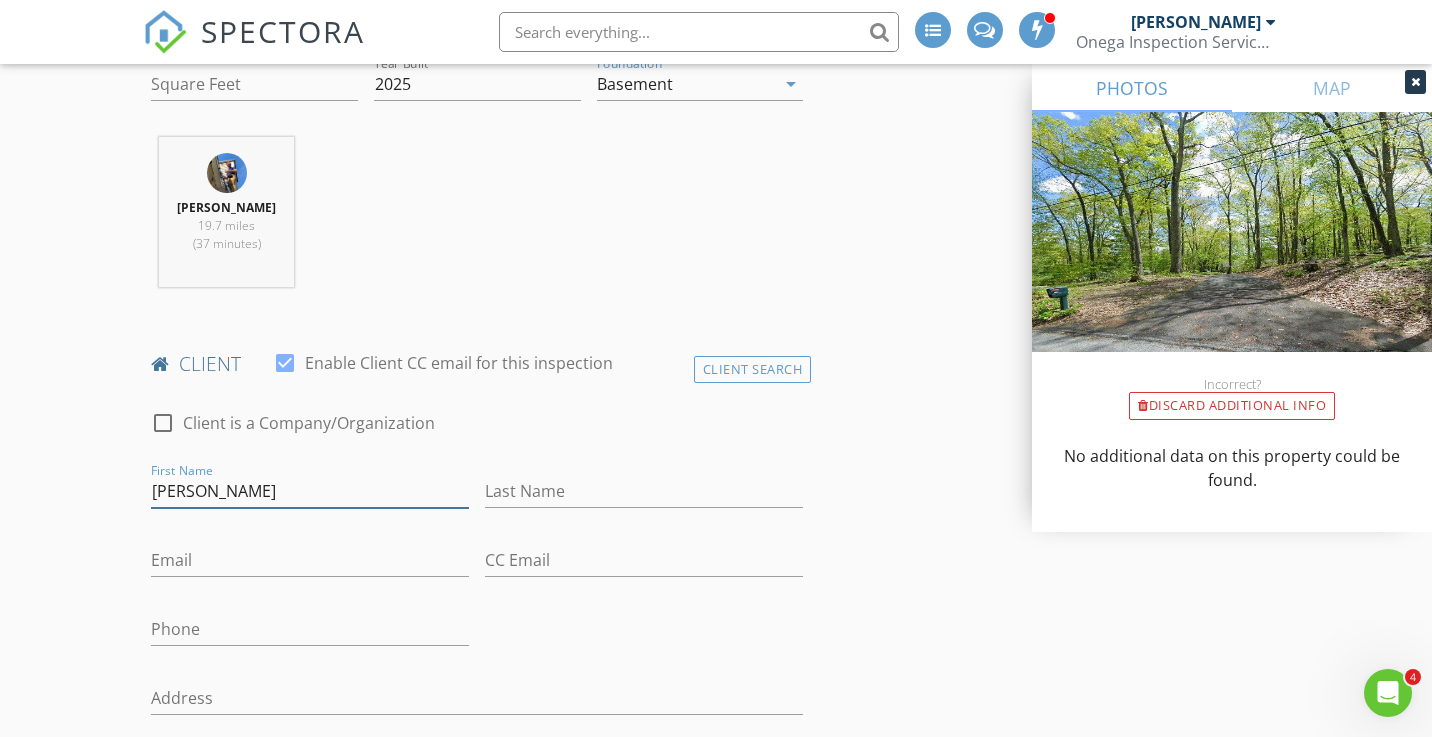 type on "[PERSON_NAME]" 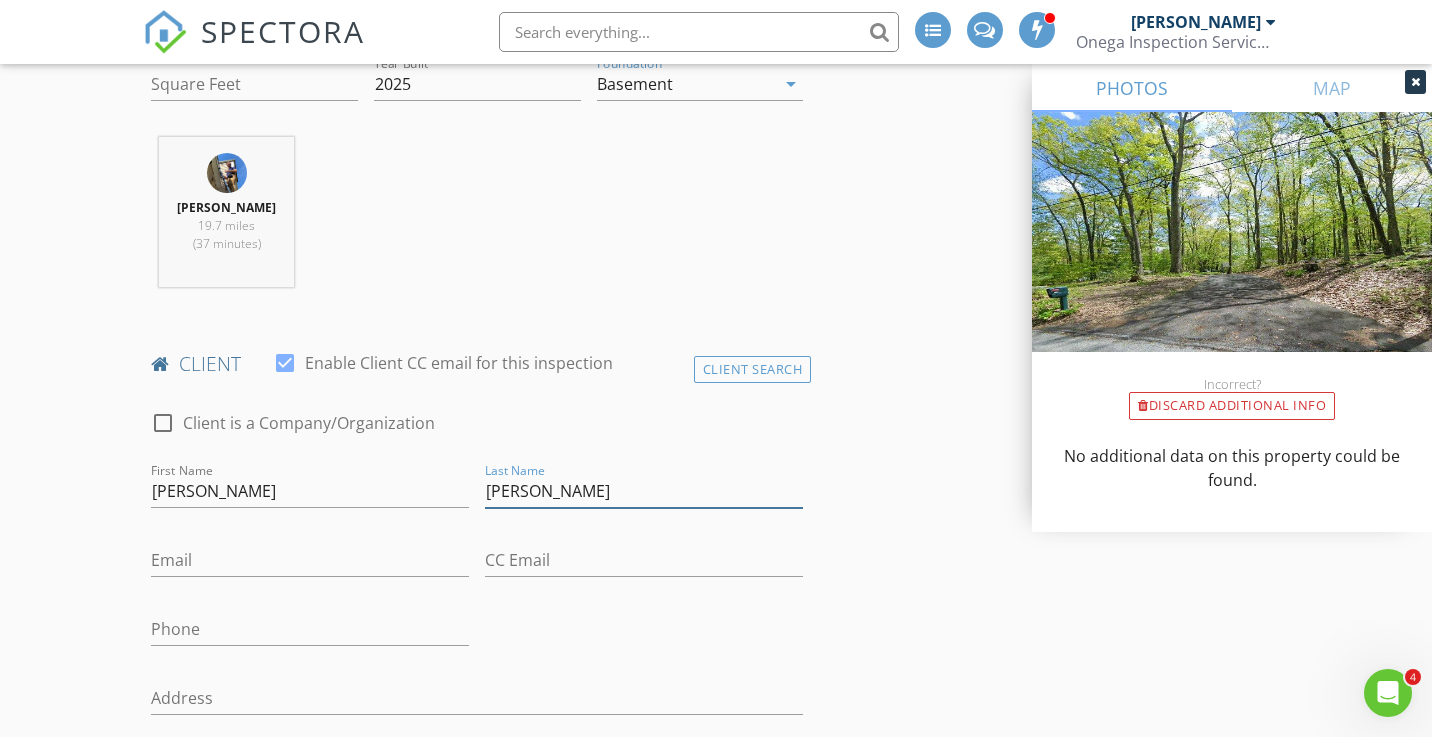 type on "[PERSON_NAME]" 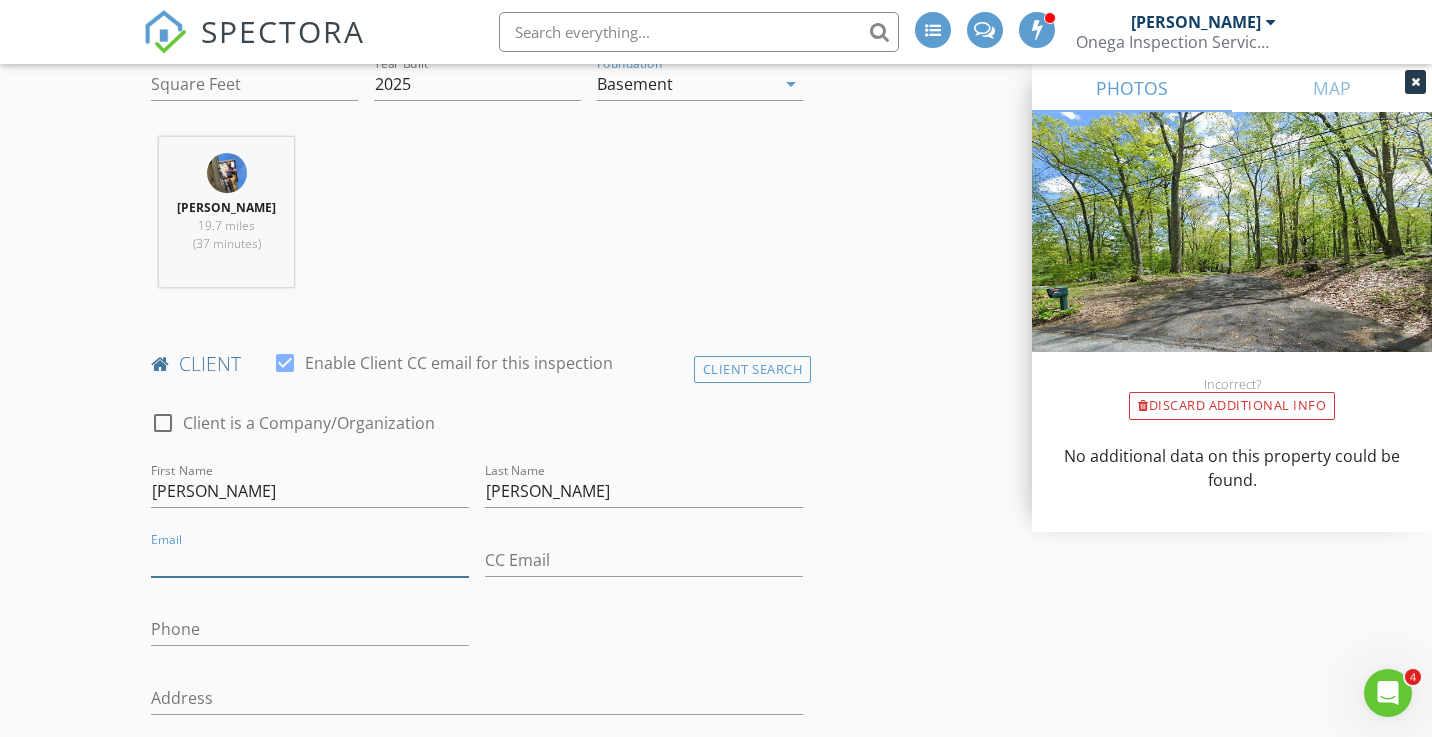 paste on "mailto:SLFoster7854@gmail.com" 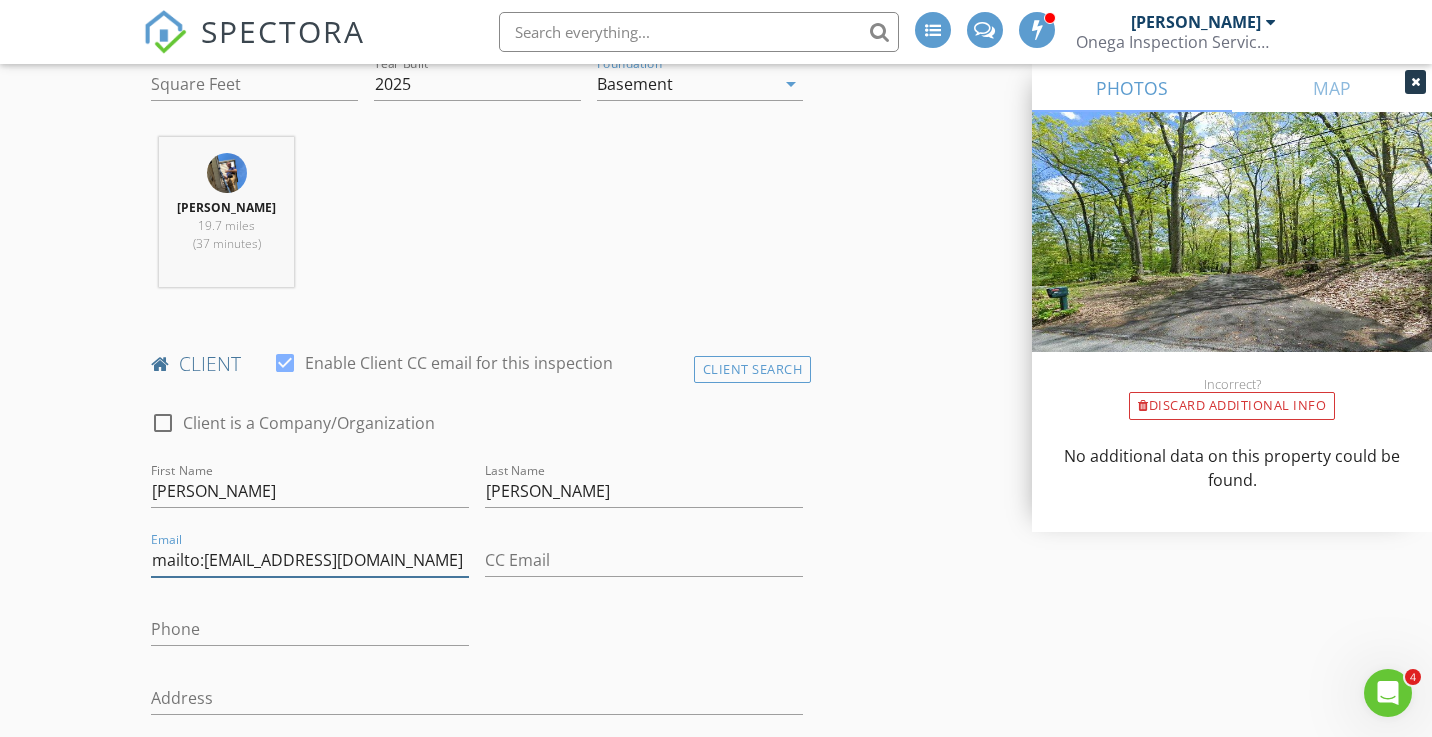 drag, startPoint x: 205, startPoint y: 556, endPoint x: 108, endPoint y: 555, distance: 97.00516 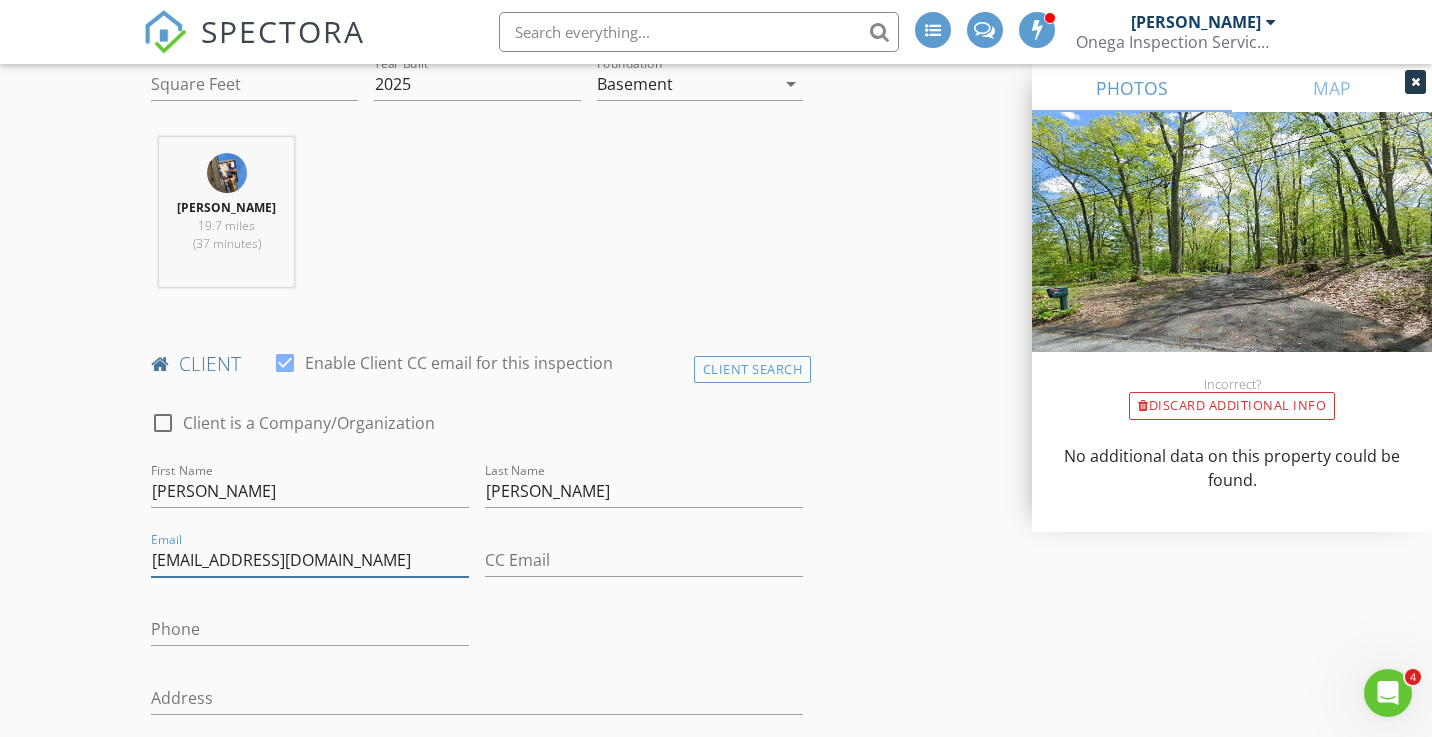 type on "SLFoster7854@gmail.com" 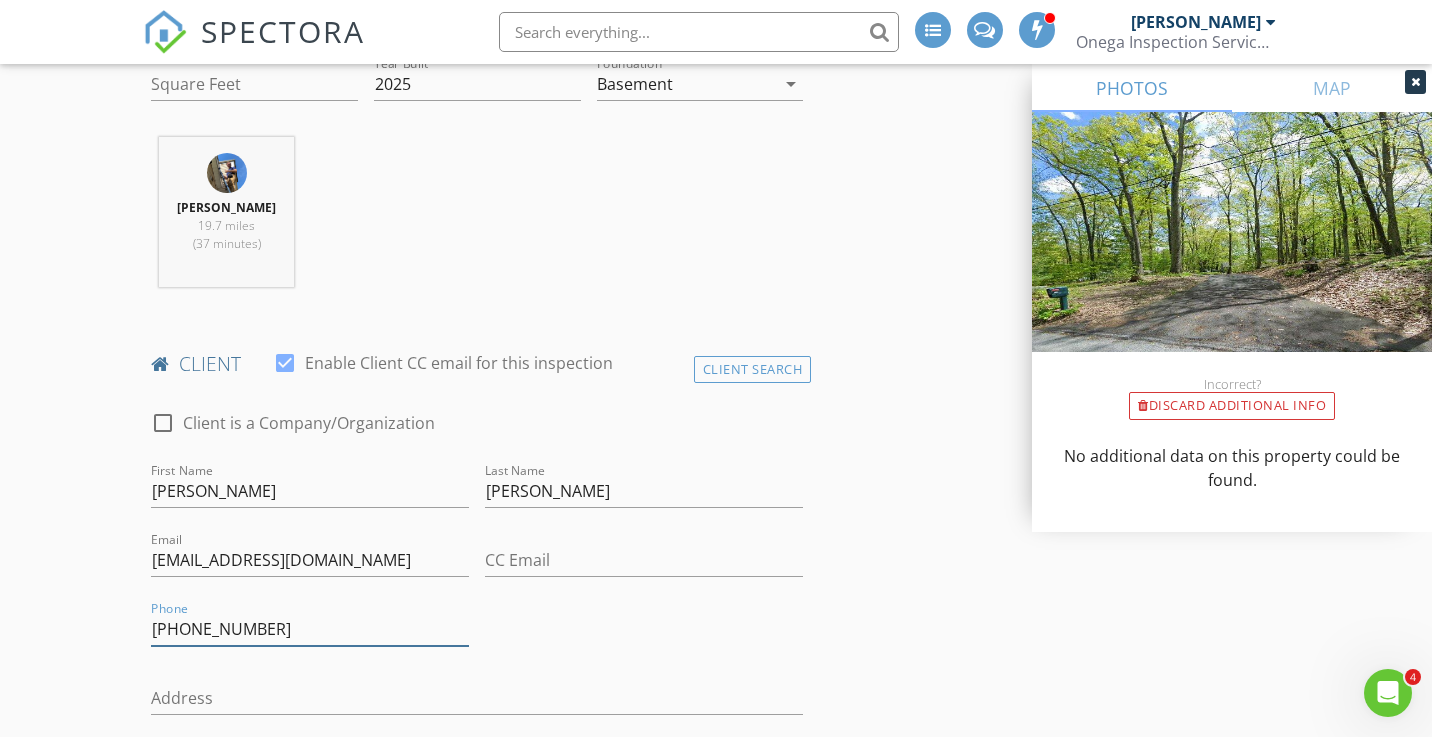 type on "[PHONE_NUMBER]" 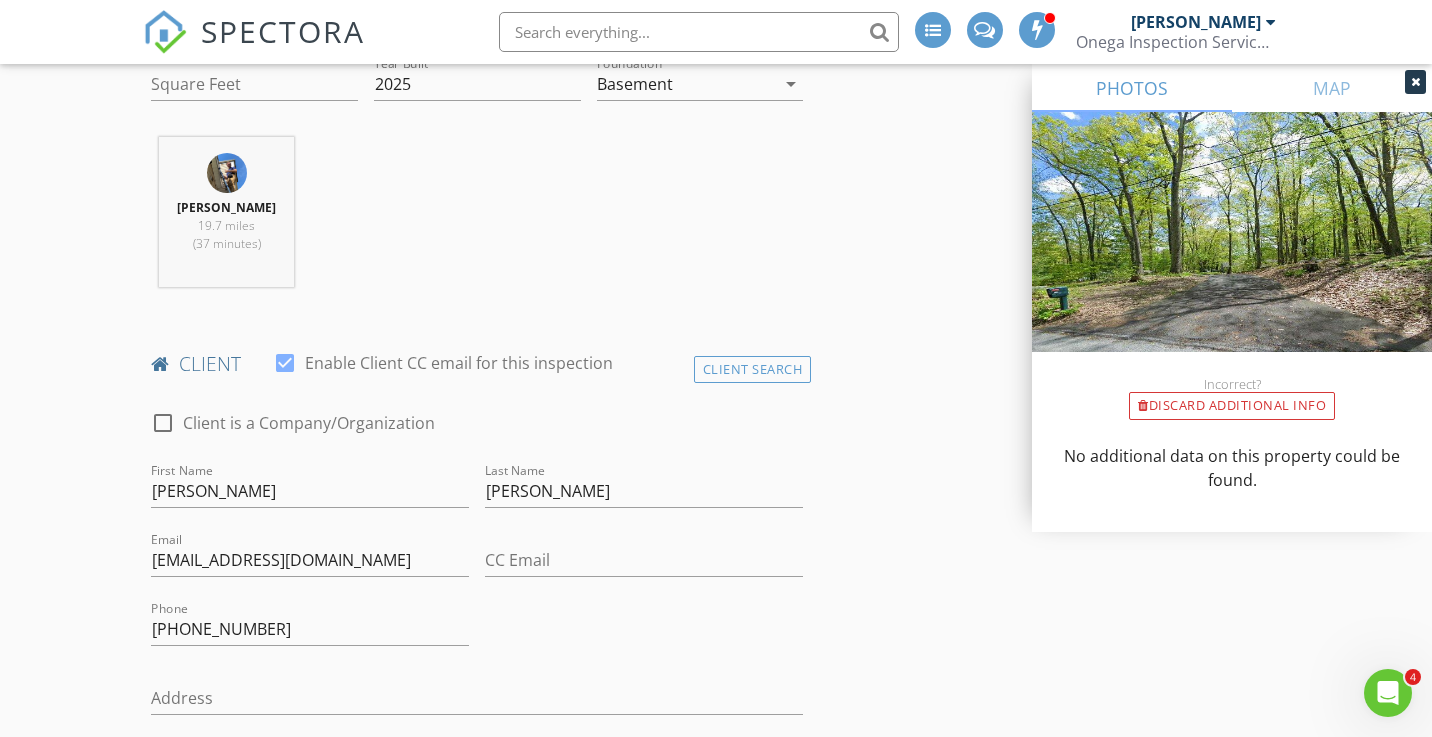 click on "check_box_outline_blank Client is a Company/Organization     First Name Melissa   Last Name Foster   Email SLFoster7854@gmail.com   CC Email   Phone 203-509-1638   Address   City   State   Zip     Tags         Notes   Private Notes" at bounding box center [477, 753] 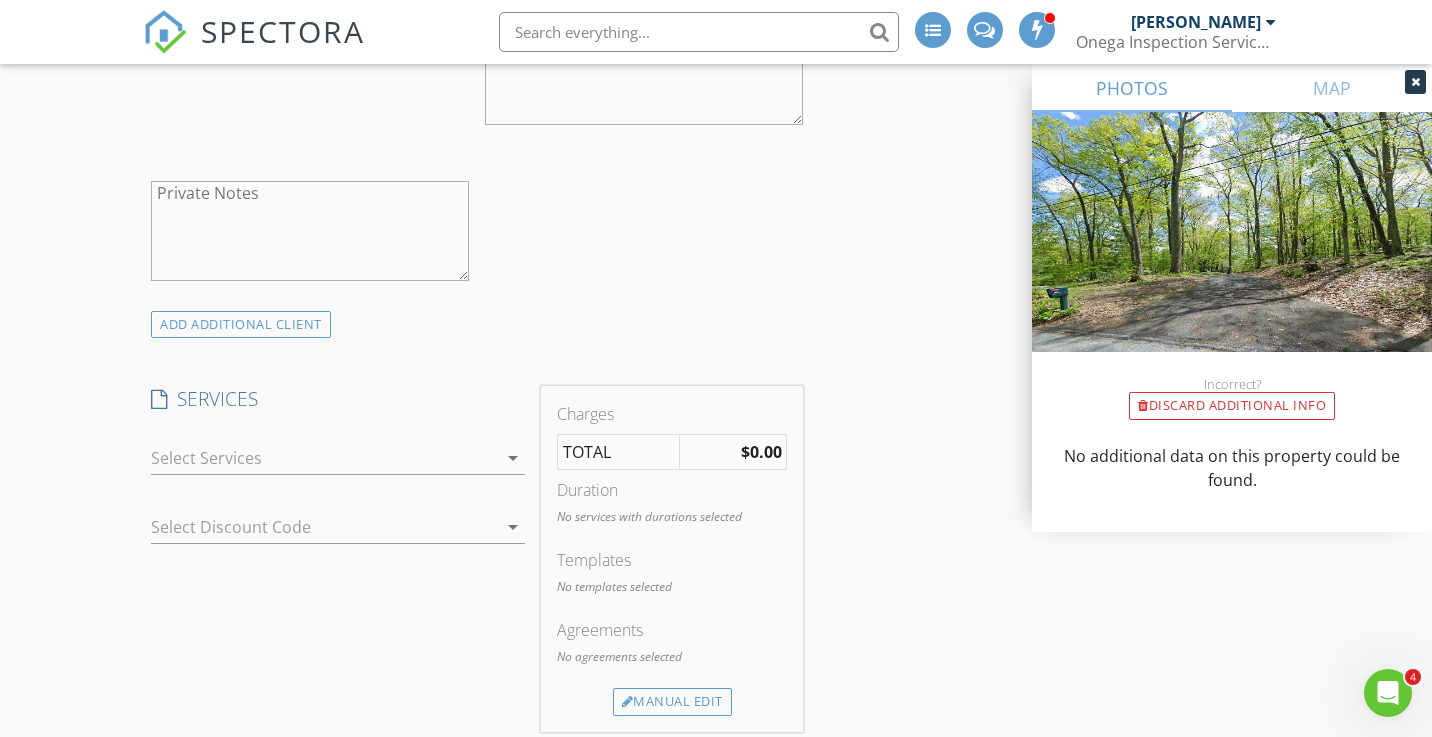 scroll, scrollTop: 1537, scrollLeft: 0, axis: vertical 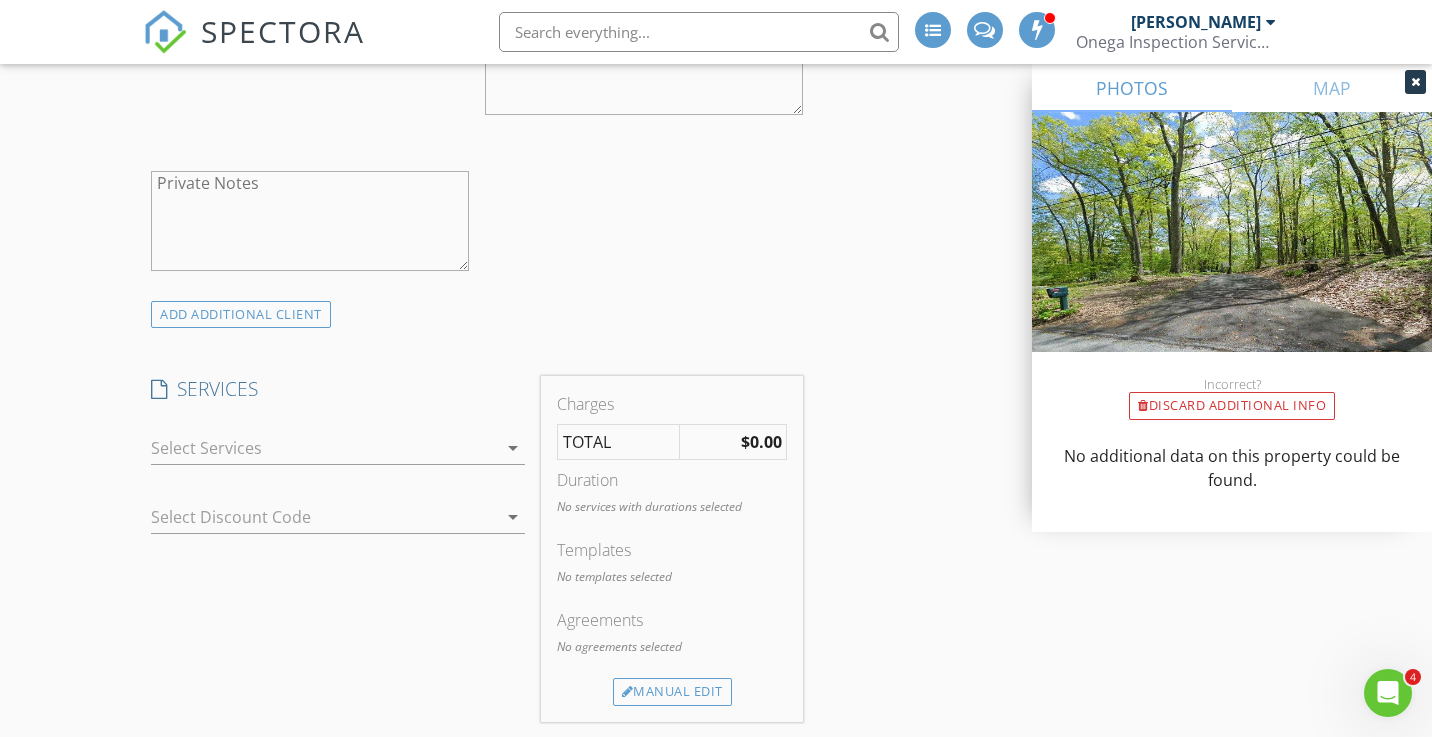 click on "check_box_outline_blank   Rhode Island Home Inspection   check_box_outline_blank   Connecticut Home Inspection   check_box_outline_blank   Rhode Island Pre-Listing Inspection   check_box_outline_blank   Connecticut Pre-Listing Inspection   check_box_outline_blank   Rhode Island Condo Inspection   check_box_outline_blank   Connecticut Condo Inspection   check_box_outline_blank   Walk Through Consultation   check_box_outline_blank   Aerial Roof Inspection   Aerial Infrared Roof Scan check_box_outline_blank   Mold Test - Air   Three Air Samples check_box_outline_blank   Mold Test - Swab   One Swab Sample check_box_outline_blank   Mold Evaluation   Visual Inspection check_box_outline_blank   HERS Rating   Home Energy Rating - Please Call for Pricing - This service is specific to new construction and Energy Efficient Mortgages. If you would like to learn more please reach out to us or ask your realtor.  check_box_outline_blank   Pre Drywall Inspection   Pre Drywall Inspection check_box_outline_blank" at bounding box center (338, 452) 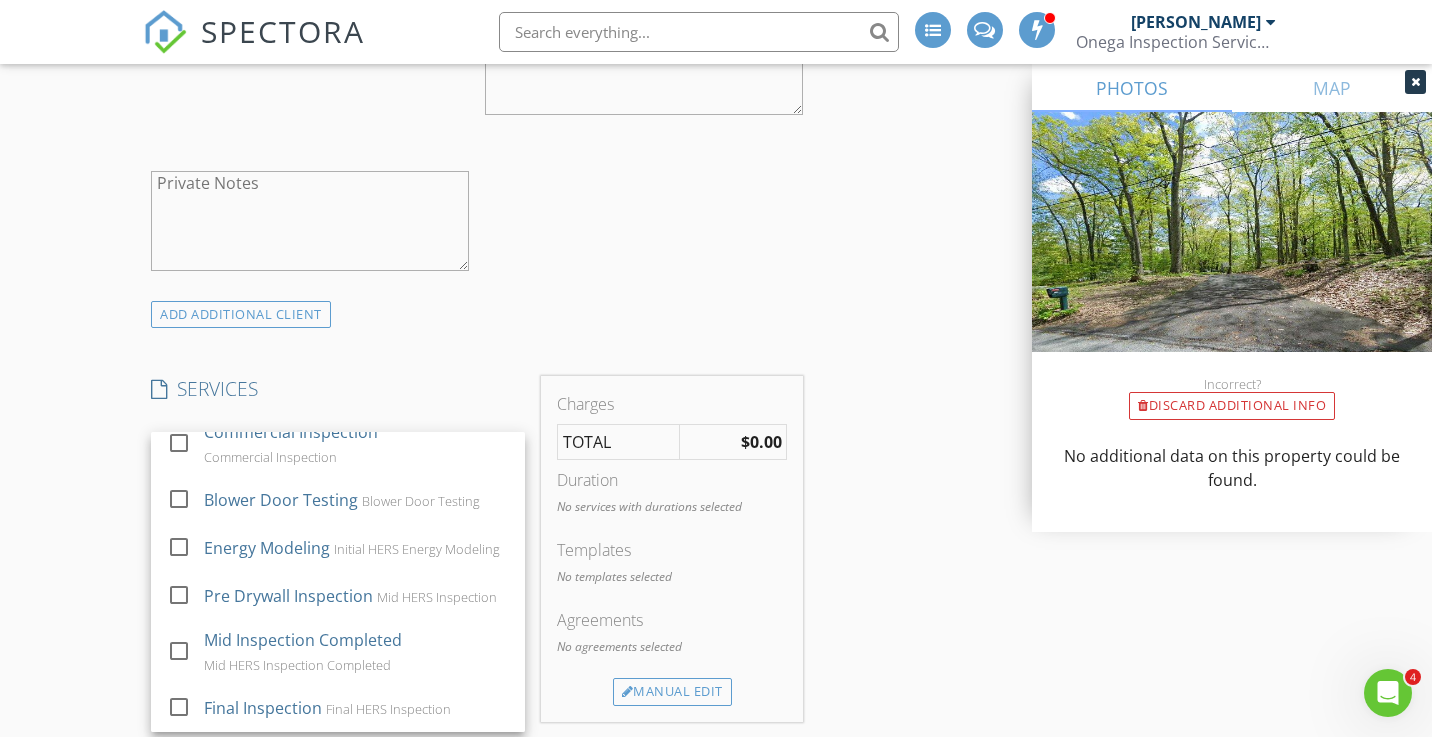 scroll, scrollTop: 783, scrollLeft: 0, axis: vertical 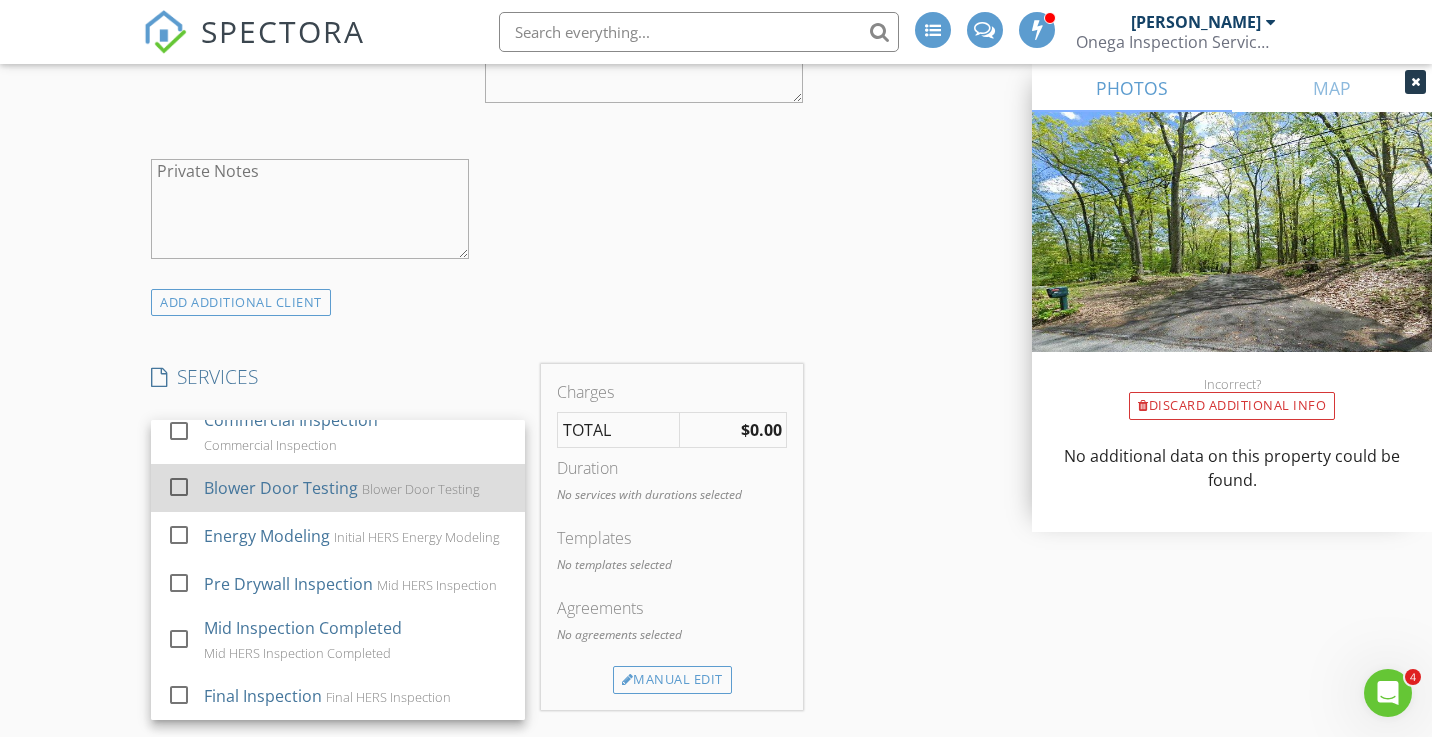 click on "Blower Door Testing" at bounding box center [281, 488] 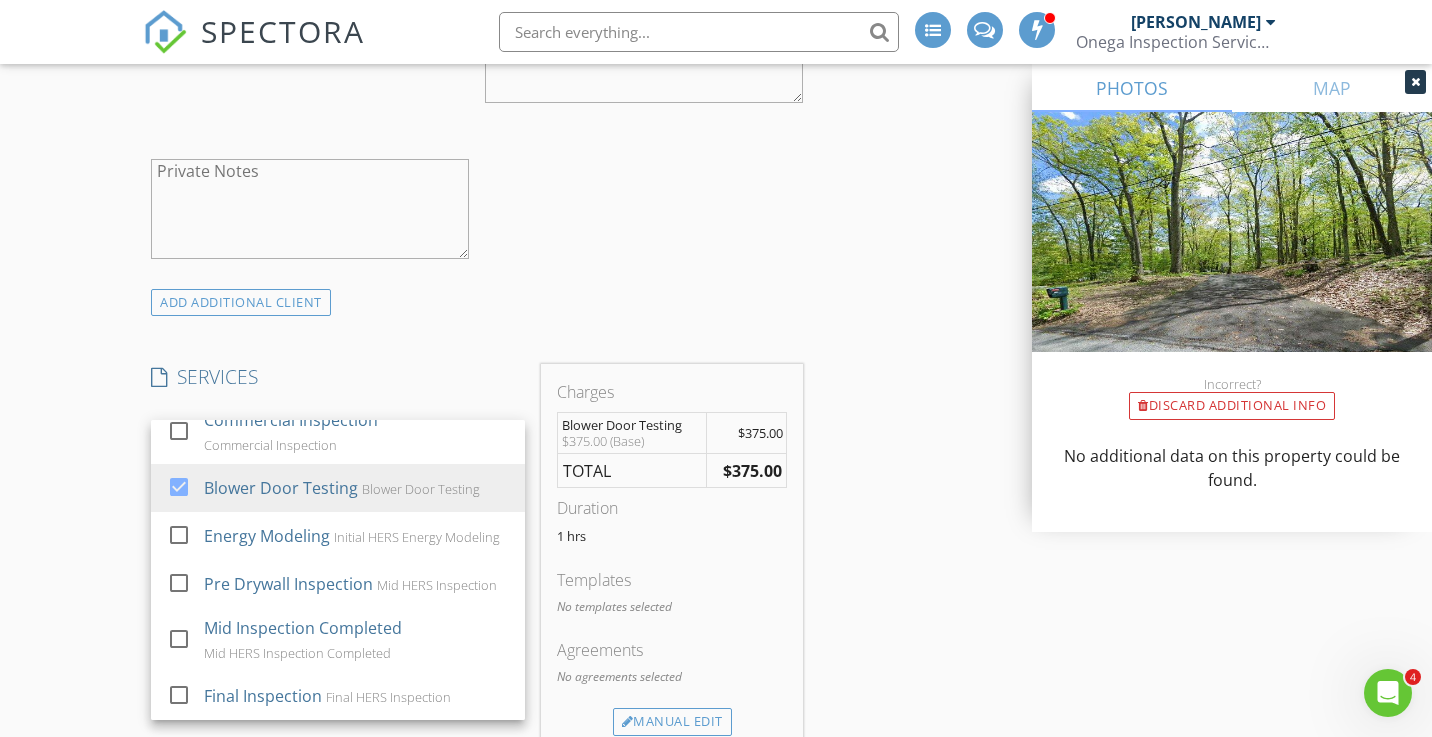 click on "New Inspection
INSPECTOR(S)
check_box   Nicholas Onega   PRIMARY   Nicholas Onega arrow_drop_down   check_box_outline_blank Nicholas Onega specifically requested
Date/Time
07/15/2025 10:00 AM
Location
Address Search       Address 170 Nonnewaug Rd   Unit   City Bethlehem   State CT   Zip 06751   County Naugatuck Valley Planning Region     Square Feet   Year Built 2025   Foundation Basement arrow_drop_down     Nicholas Onega     19.7 miles     (37 minutes)
client
check_box Enable Client CC email for this inspection   Client Search     check_box_outline_blank Client is a Company/Organization     First Name Melissa   Last Name Foster   Email SLFoster7854@gmail.com   CC Email   Phone 203-509-1638   Address   City   State   Zip     Tags         Notes   Private Notes
ADD ADDITIONAL client" at bounding box center (716, 629) 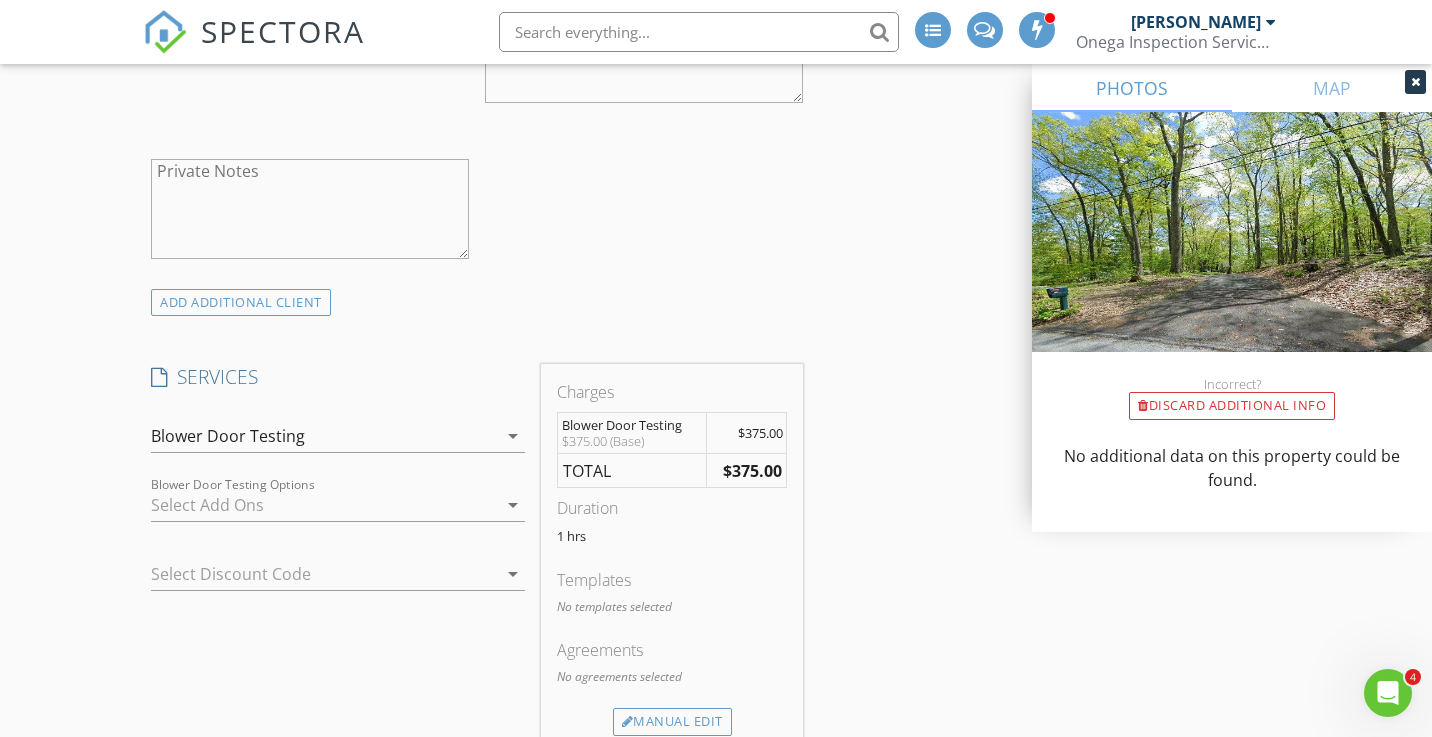 click at bounding box center (324, 505) 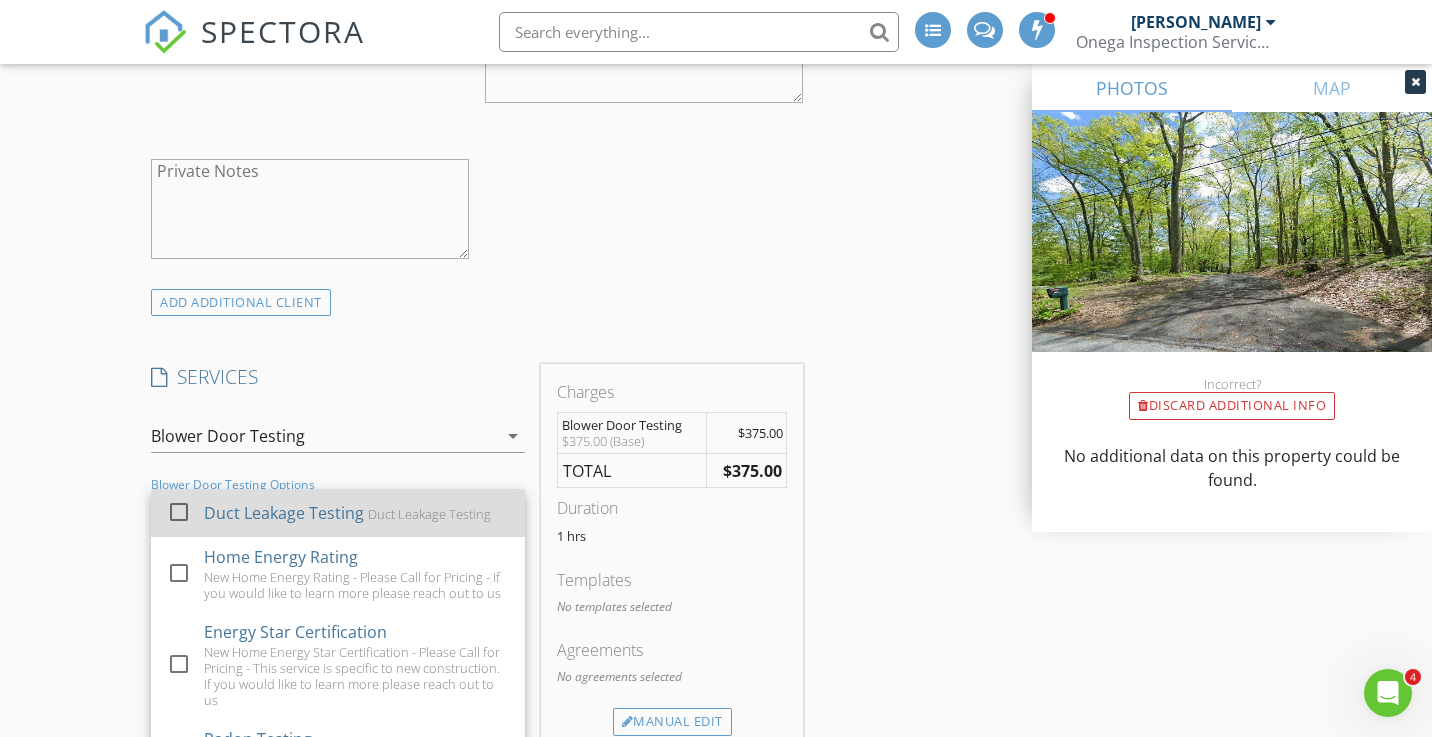click on "Duct Leakage Testing" at bounding box center (284, 513) 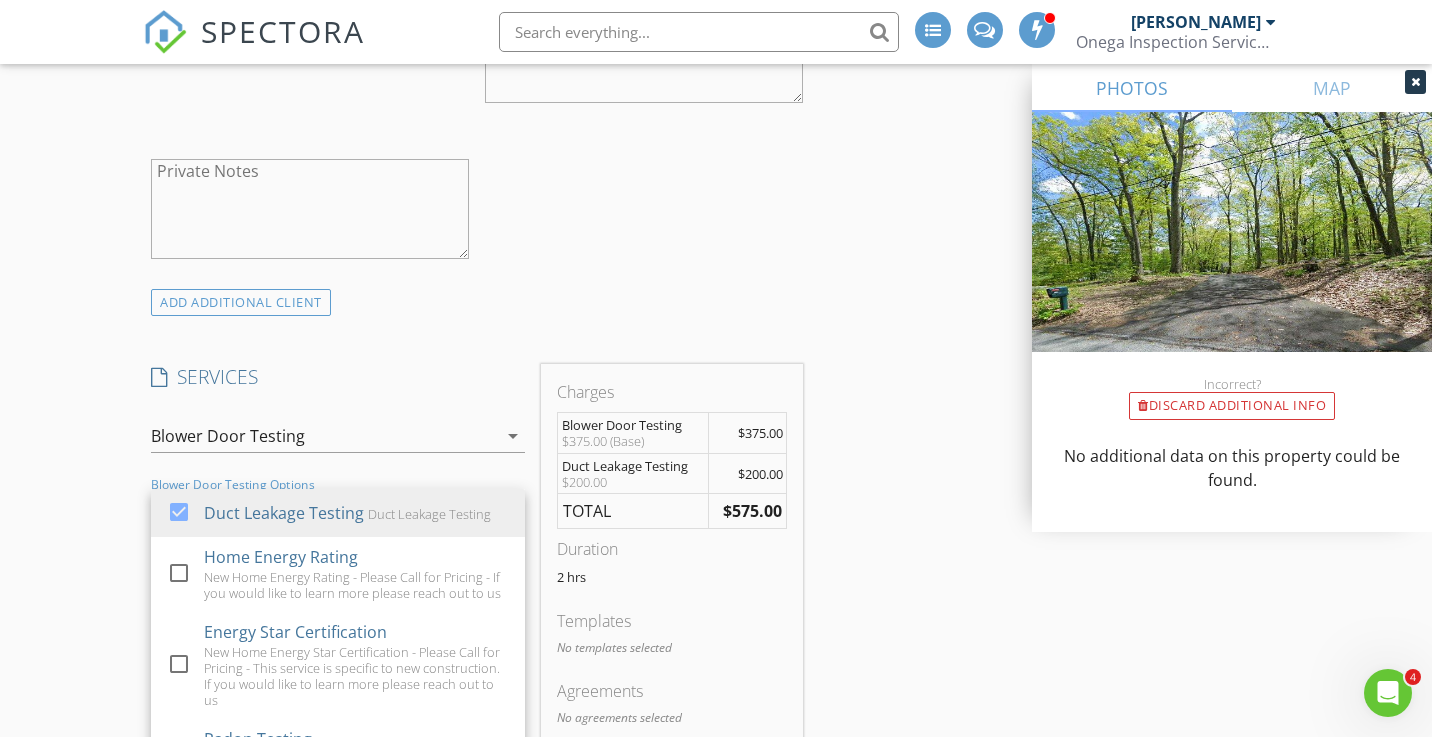 click on "INSPECTOR(S)
check_box   Nicholas Onega   PRIMARY   Nicholas Onega arrow_drop_down   check_box_outline_blank Nicholas Onega specifically requested
Date/Time
07/15/2025 10:00 AM
Location
Address Search       Address 170 Nonnewaug Rd   Unit   City Bethlehem   State CT   Zip 06751   County Naugatuck Valley Planning Region     Square Feet   Year Built 2025   Foundation Basement arrow_drop_down     Nicholas Onega     19.7 miles     (37 minutes)
client
check_box Enable Client CC email for this inspection   Client Search     check_box_outline_blank Client is a Company/Organization     First Name Melissa   Last Name Foster   Email SLFoster7854@gmail.com   CC Email   Phone 203-509-1638   Address   City   State   Zip     Tags         Notes   Private Notes
ADD ADDITIONAL client
SERVICES" at bounding box center [716, 683] 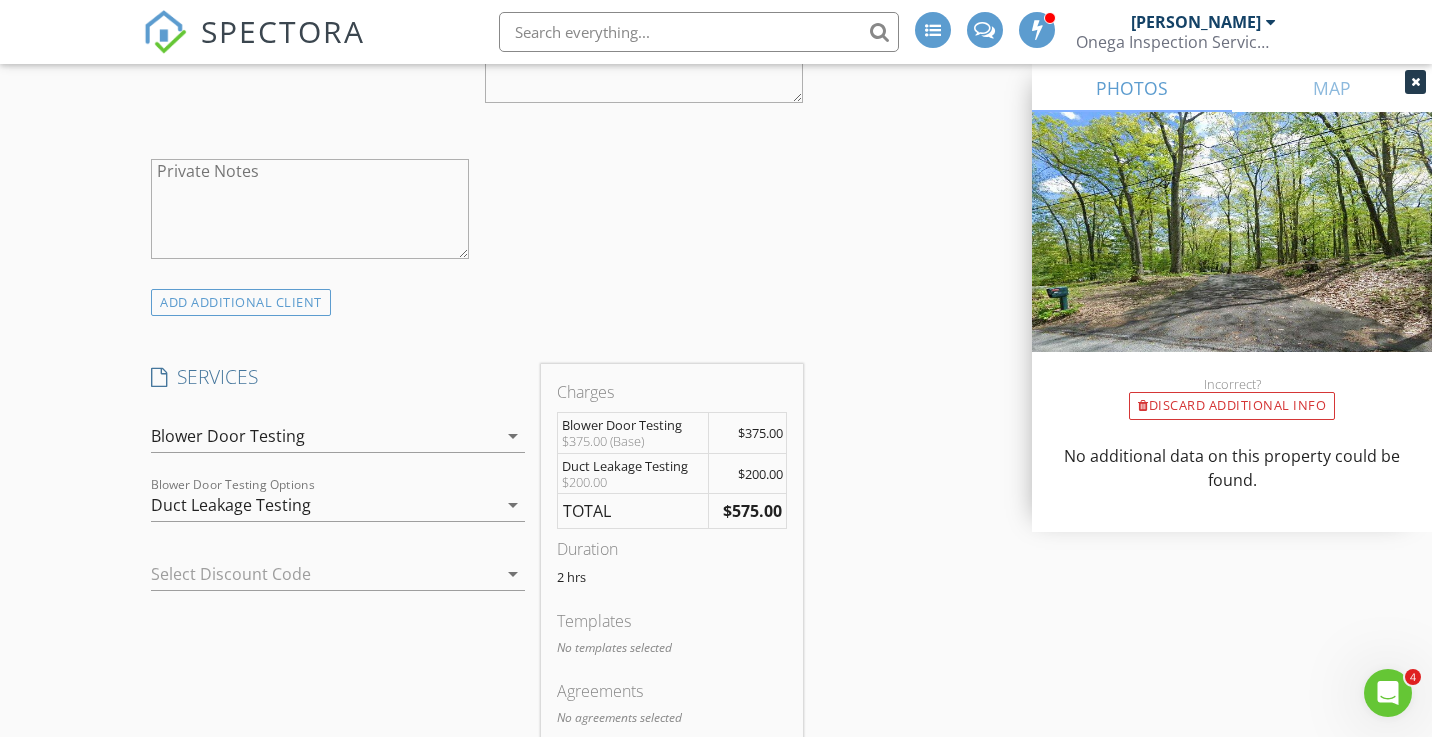 scroll, scrollTop: 1809, scrollLeft: 0, axis: vertical 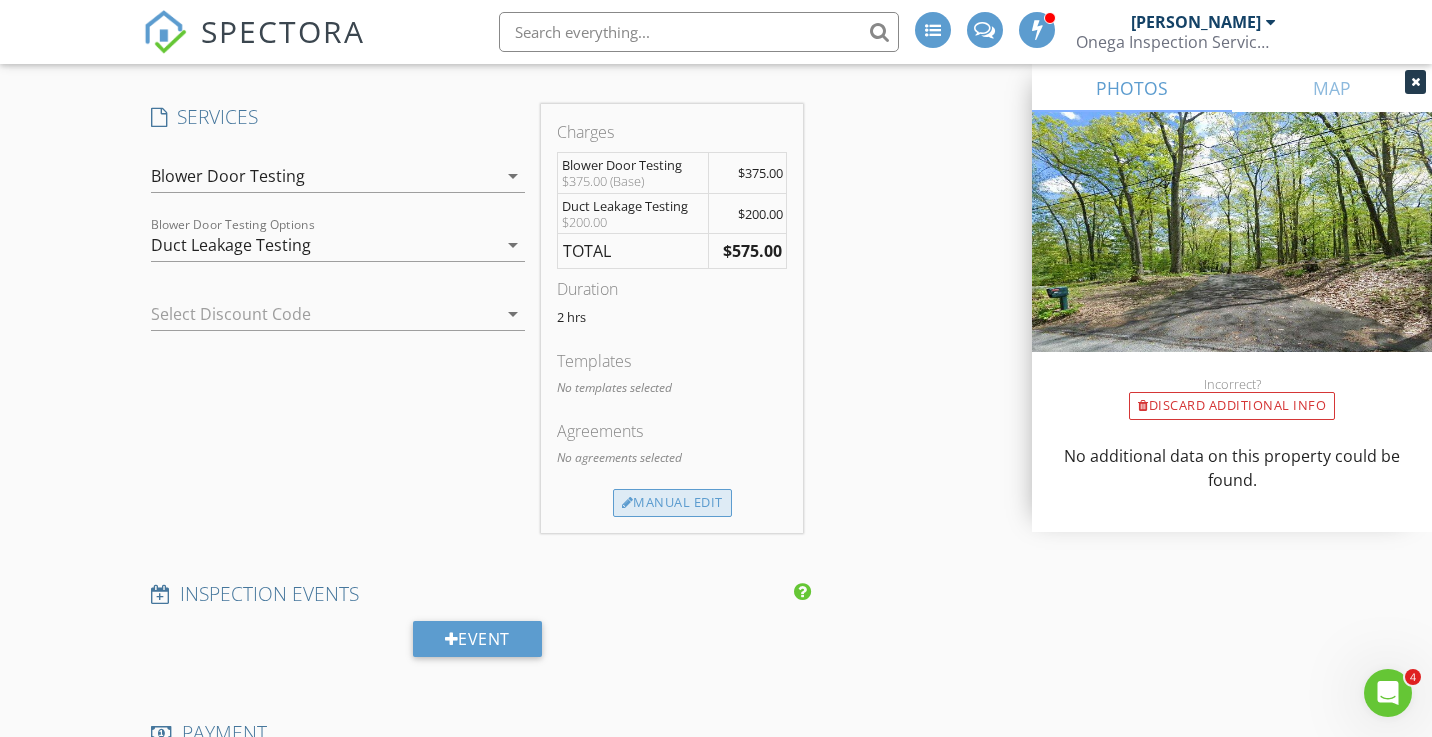 click on "Manual Edit" at bounding box center (672, 503) 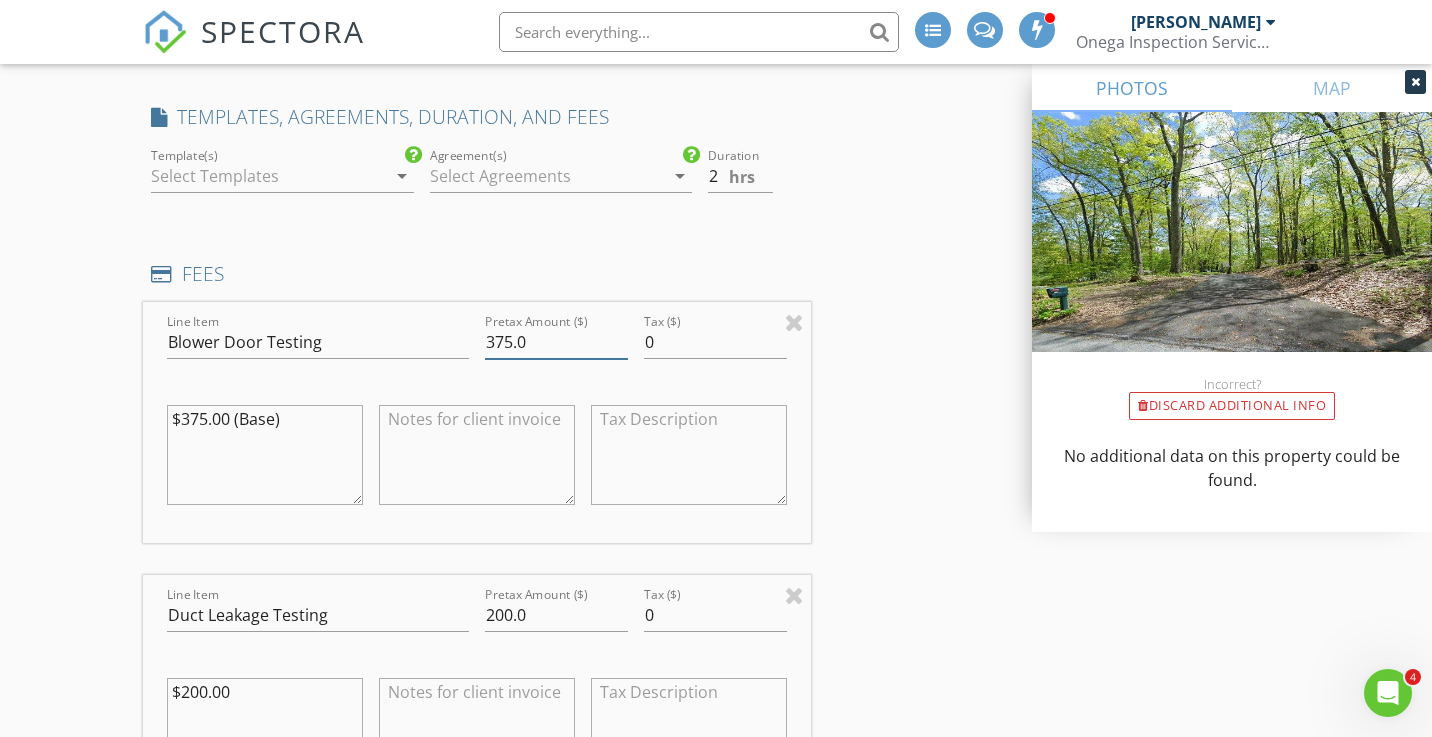 click on "375.0" at bounding box center (556, 342) 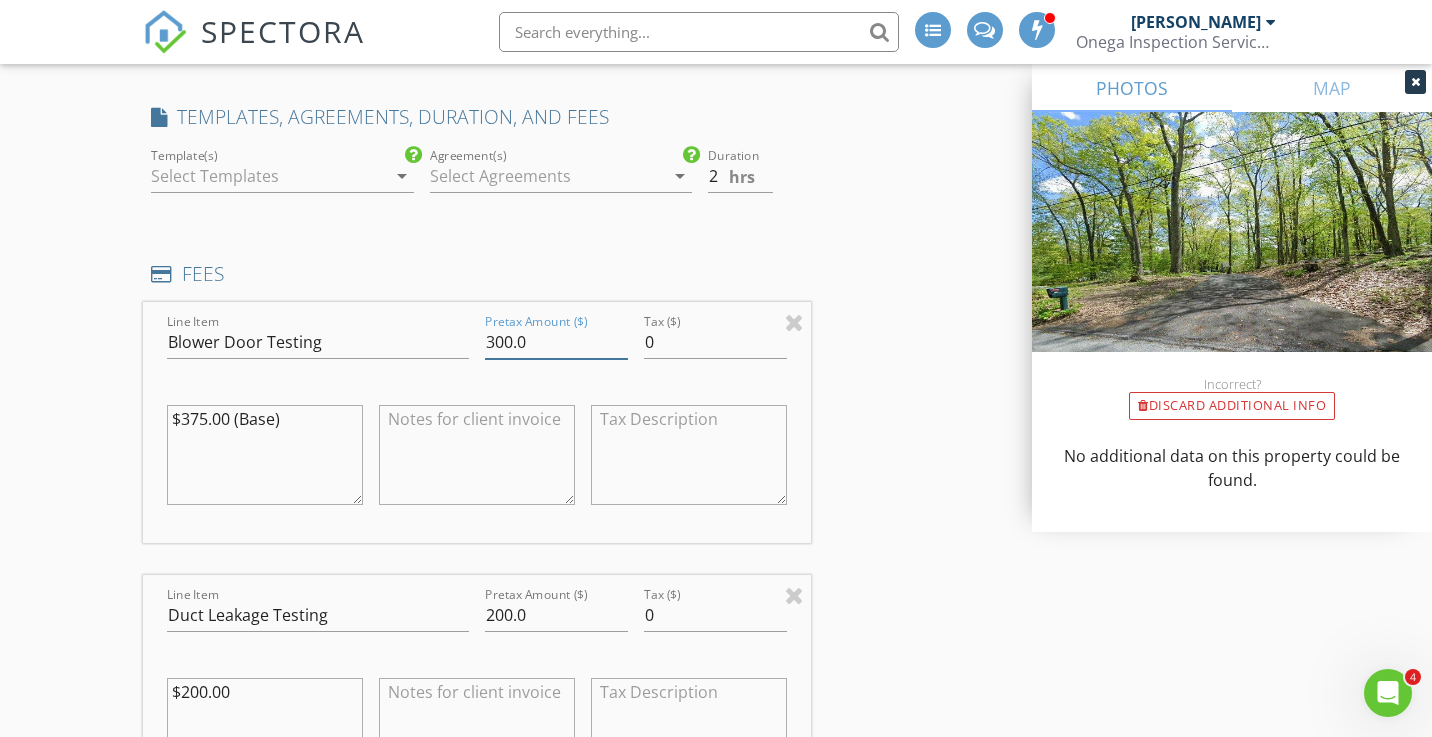 type on "300.0" 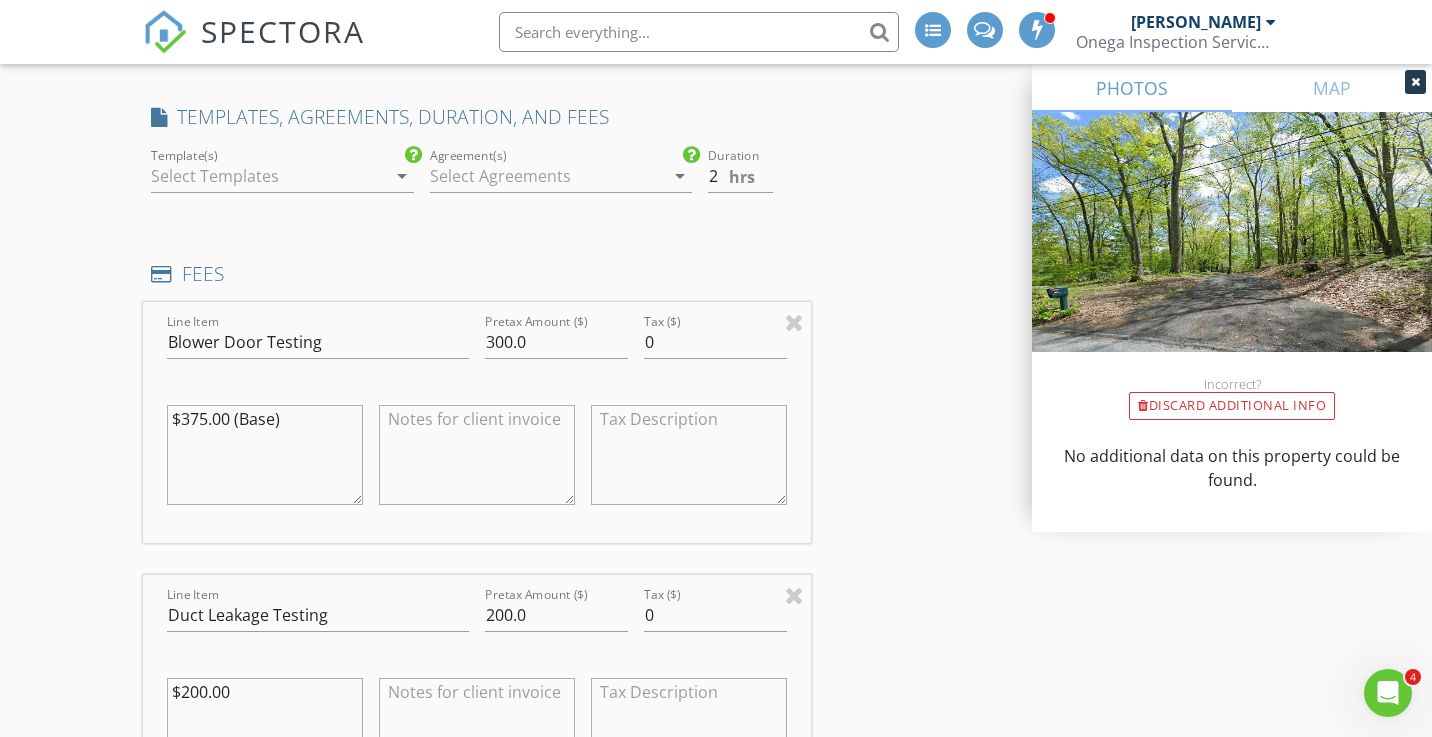 click on "New Inspection
INSPECTOR(S)
check_box   Nicholas Onega   PRIMARY   Nicholas Onega arrow_drop_down   check_box_outline_blank Nicholas Onega specifically requested
Date/Time
07/15/2025 10:00 AM
Location
Address Search       Address 170 Nonnewaug Rd   Unit   City Bethlehem   State CT   Zip 06751   County Naugatuck Valley Planning Region     Square Feet   Year Built 2025   Foundation Basement arrow_drop_down     Nicholas Onega     19.7 miles     (37 minutes)
client
check_box Enable Client CC email for this inspection   Client Search     check_box_outline_blank Client is a Company/Organization     First Name Melissa   Last Name Foster   Email SLFoster7854@gmail.com   CC Email   Phone 203-509-1638   Address   City   State   Zip     Tags         Notes   Private Notes
ADD ADDITIONAL client" at bounding box center [716, 594] 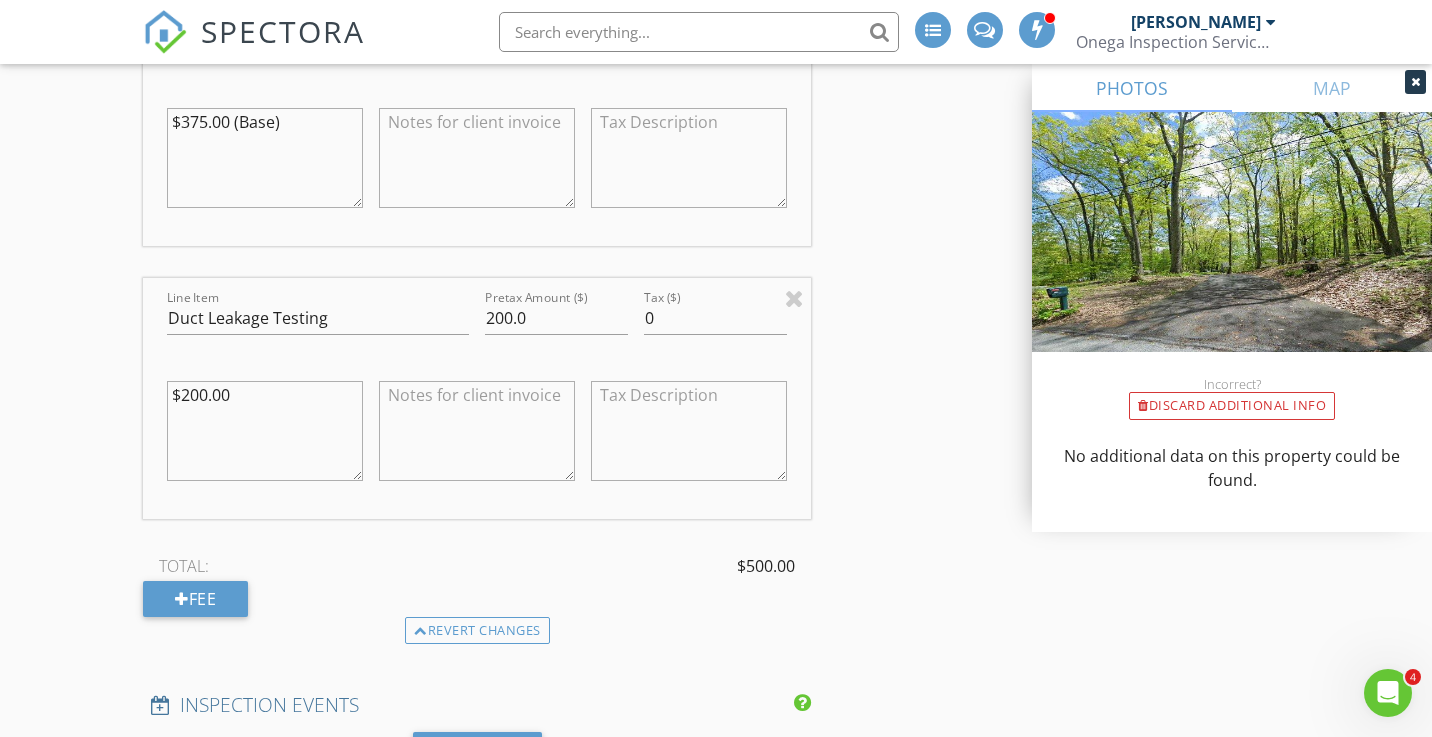 scroll, scrollTop: 2112, scrollLeft: 0, axis: vertical 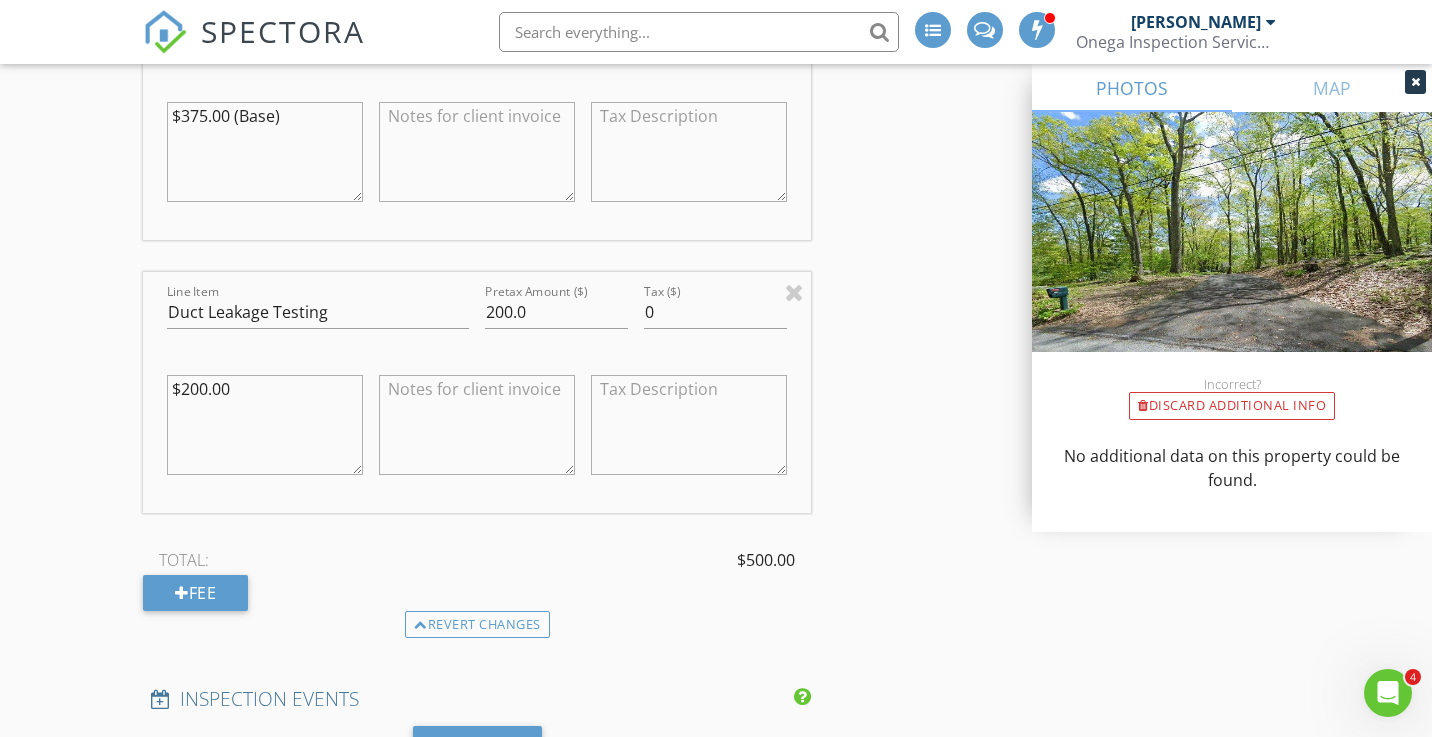 drag, startPoint x: 304, startPoint y: 113, endPoint x: 53, endPoint y: 113, distance: 251 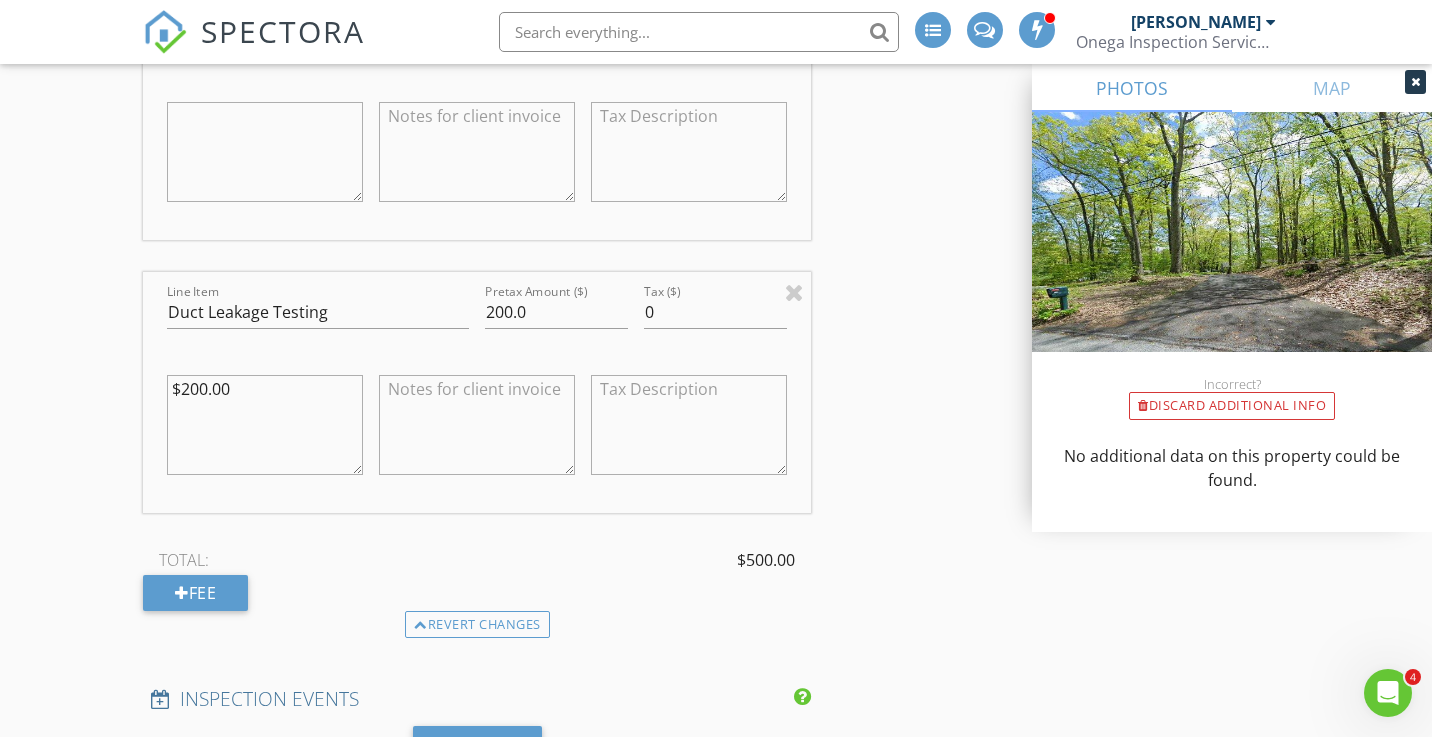 type 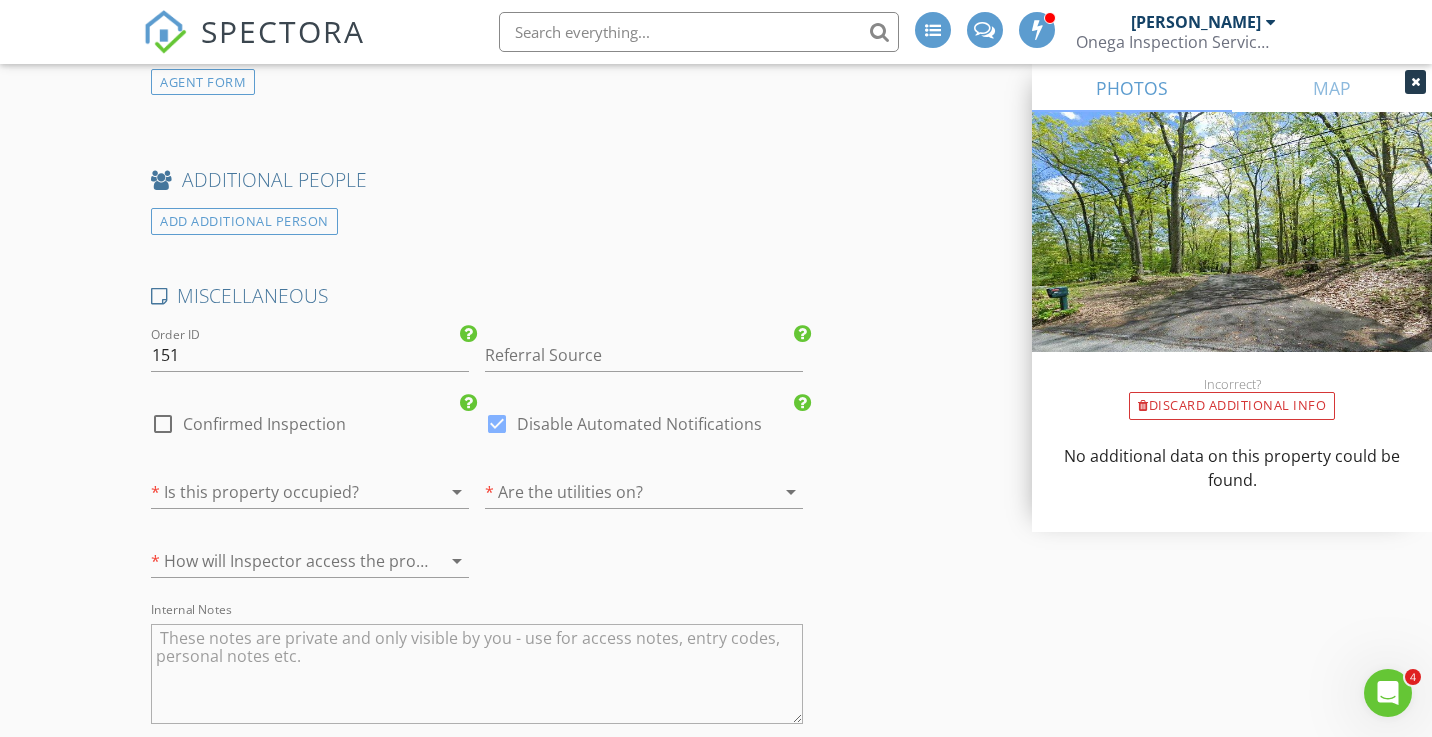 scroll, scrollTop: 3478, scrollLeft: 0, axis: vertical 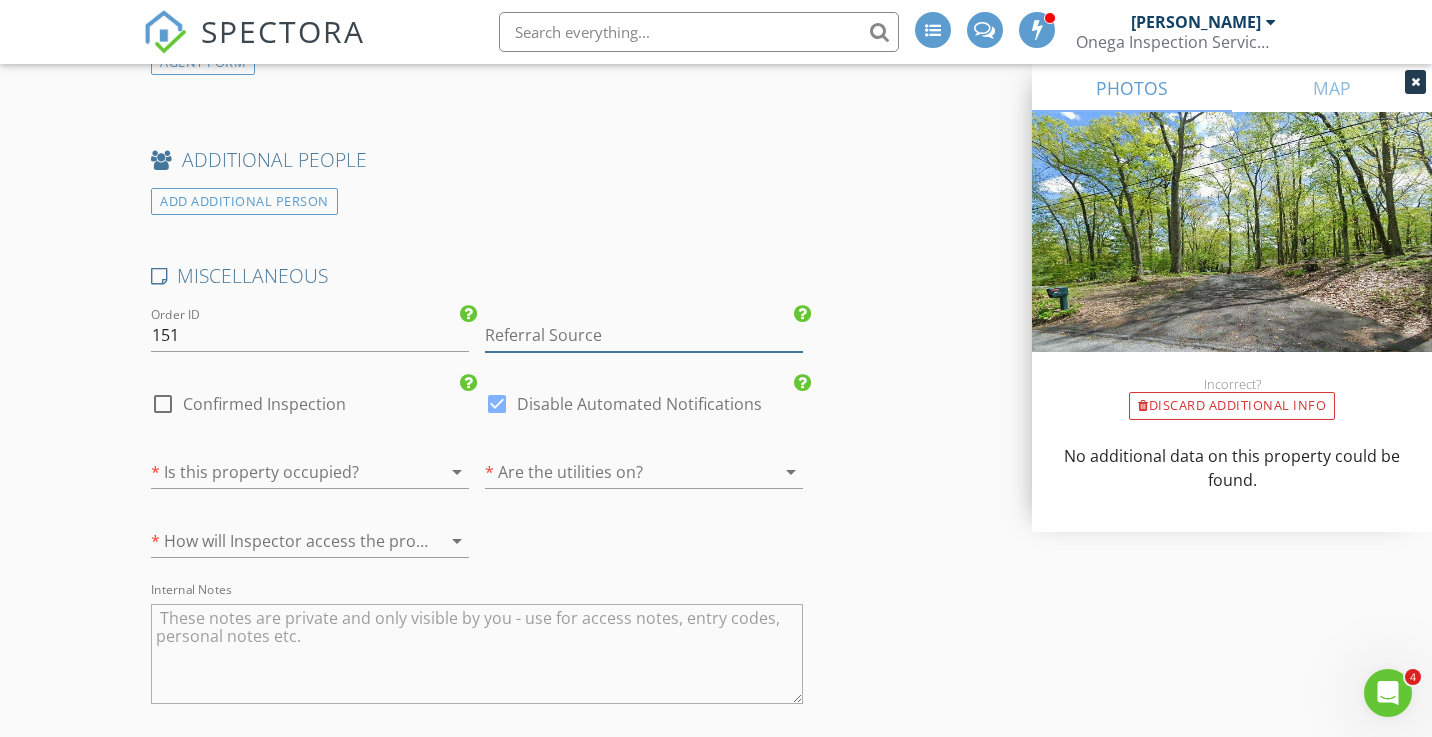 click at bounding box center (644, 335) 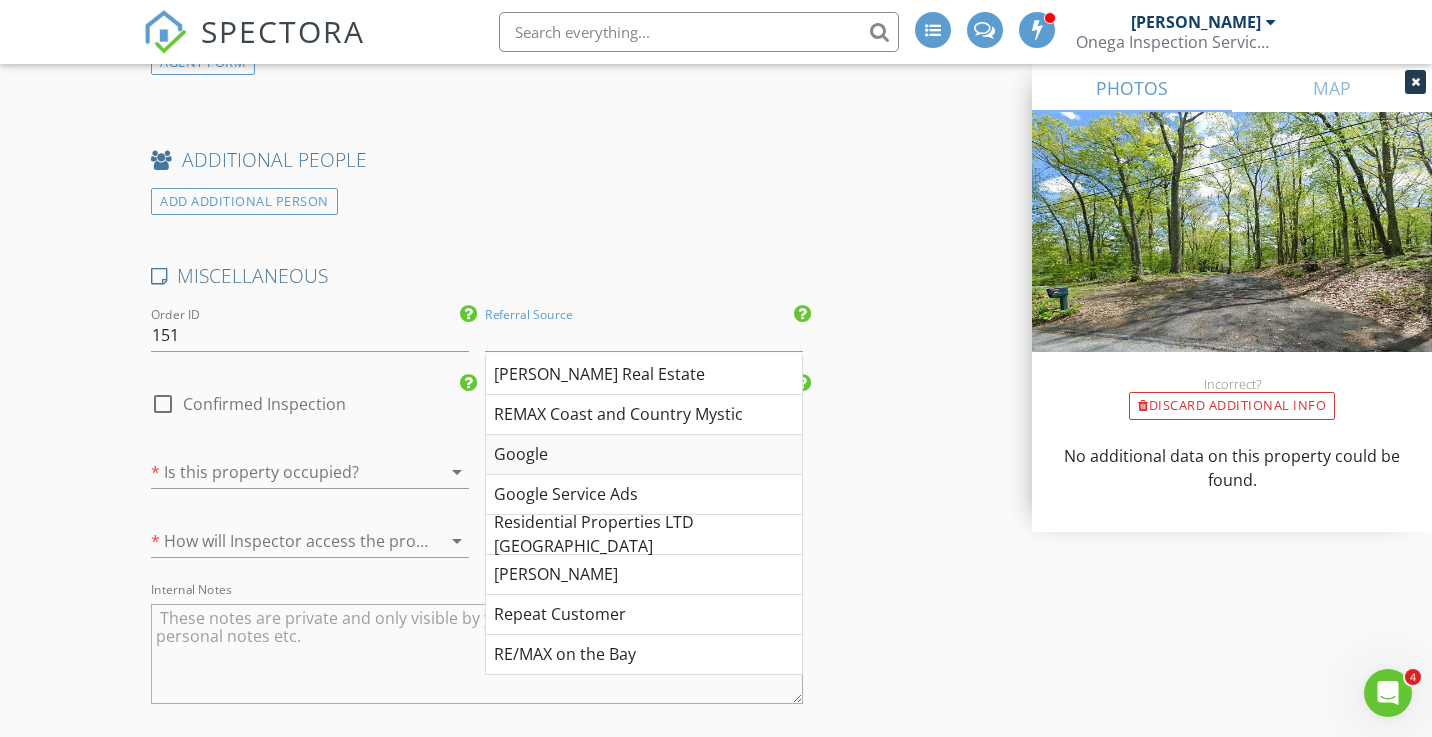 click on "Google" at bounding box center [644, 455] 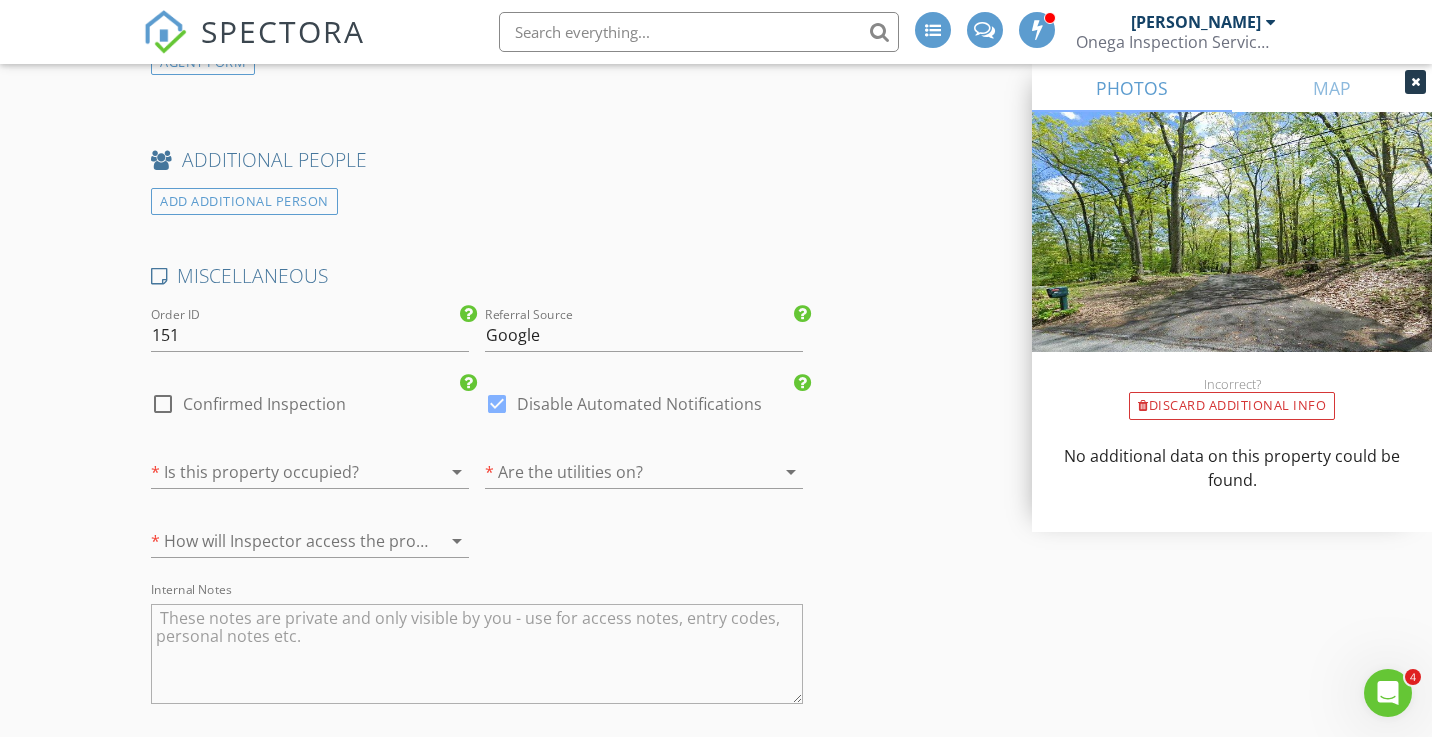 click at bounding box center [616, 472] 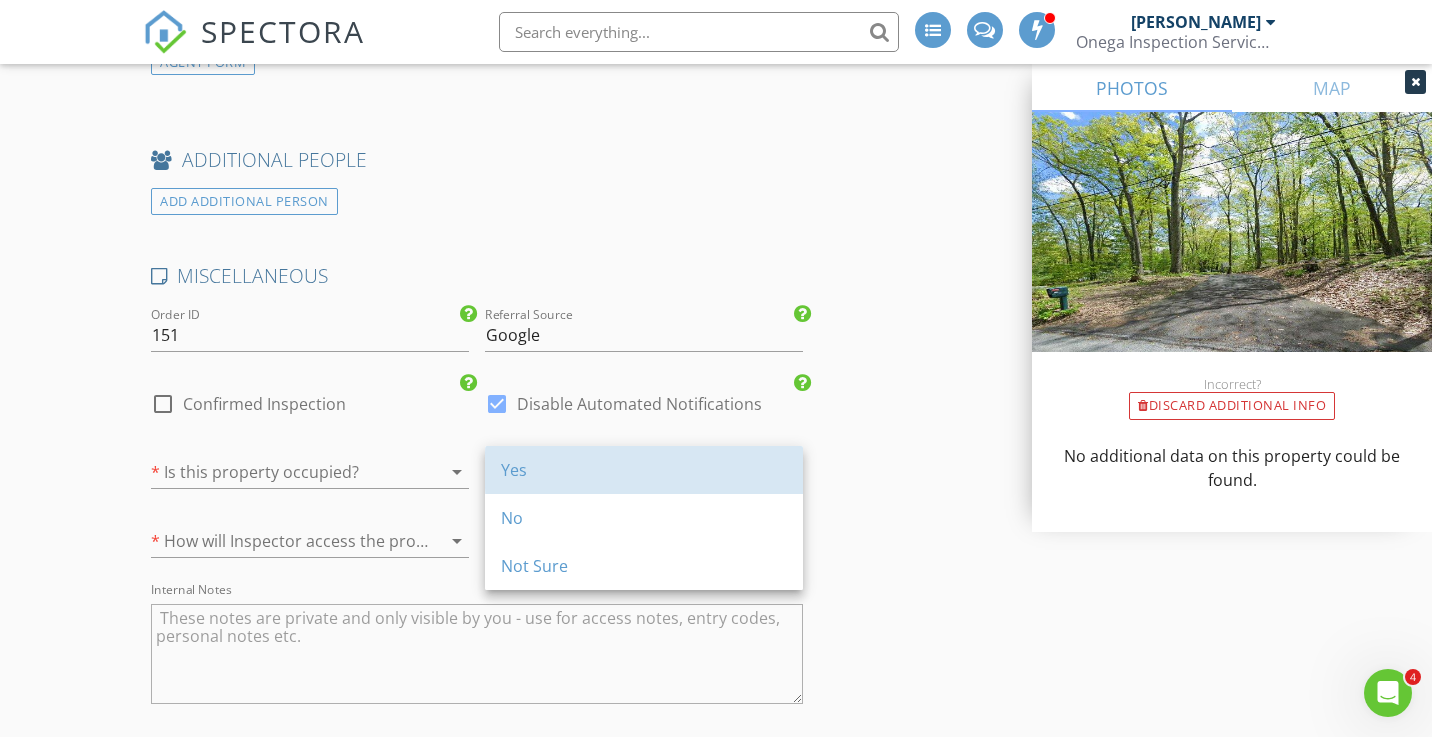click on "Yes" at bounding box center [644, 470] 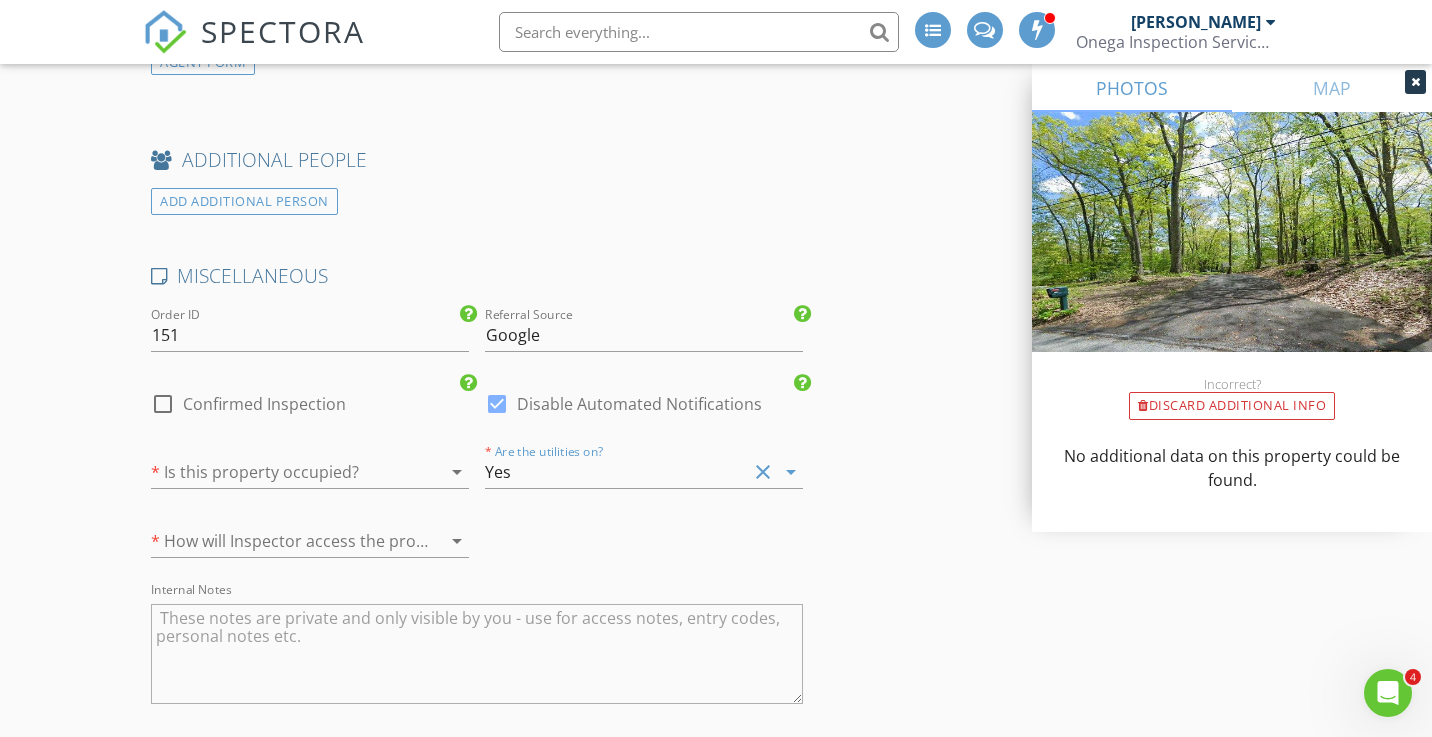 click at bounding box center (282, 472) 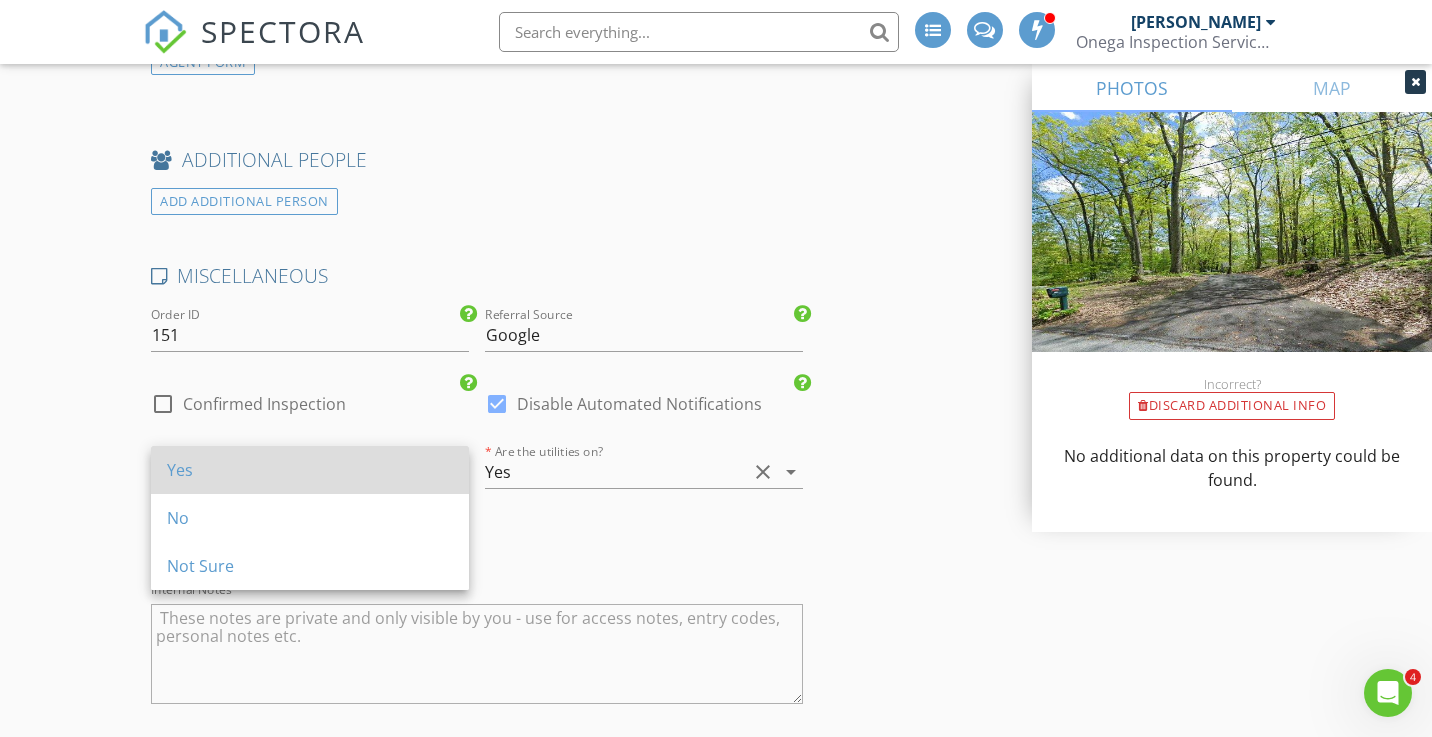 click on "Yes" at bounding box center [310, 470] 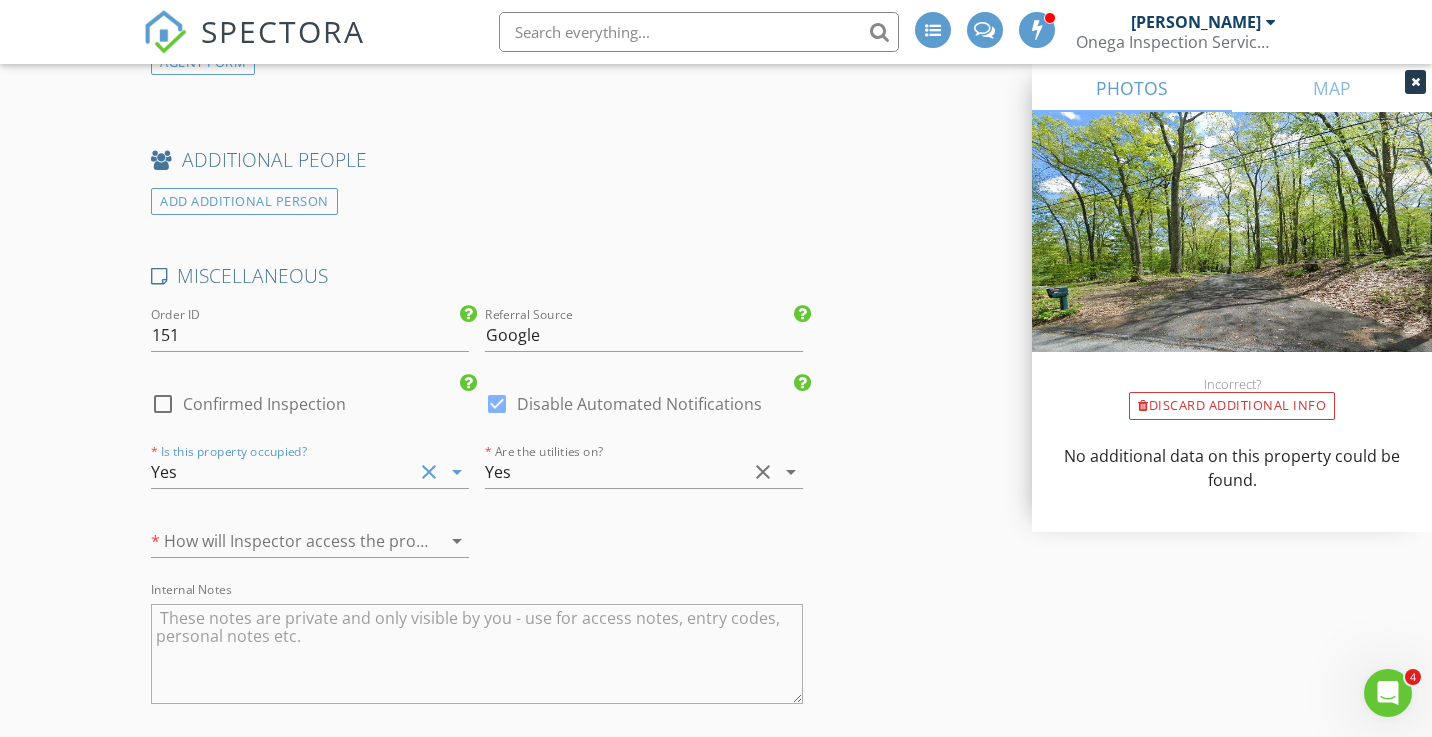 click on "New Inspection
INSPECTOR(S)
check_box   Nicholas Onega   PRIMARY   Nicholas Onega arrow_drop_down   check_box_outline_blank Nicholas Onega specifically requested
Date/Time
07/15/2025 10:00 AM
Location
Address Search       Address 170 Nonnewaug Rd   Unit   City Bethlehem   State CT   Zip 06751   County Naugatuck Valley Planning Region     Square Feet   Year Built 2025   Foundation Basement arrow_drop_down     Nicholas Onega     19.7 miles     (37 minutes)
client
check_box Enable Client CC email for this inspection   Client Search     check_box_outline_blank Client is a Company/Organization     First Name Melissa   Last Name Foster   Email SLFoster7854@gmail.com   CC Email   Phone 203-509-1638   Address   City   State   Zip     Tags         Notes   Private Notes
ADD ADDITIONAL client" at bounding box center [716, -1075] 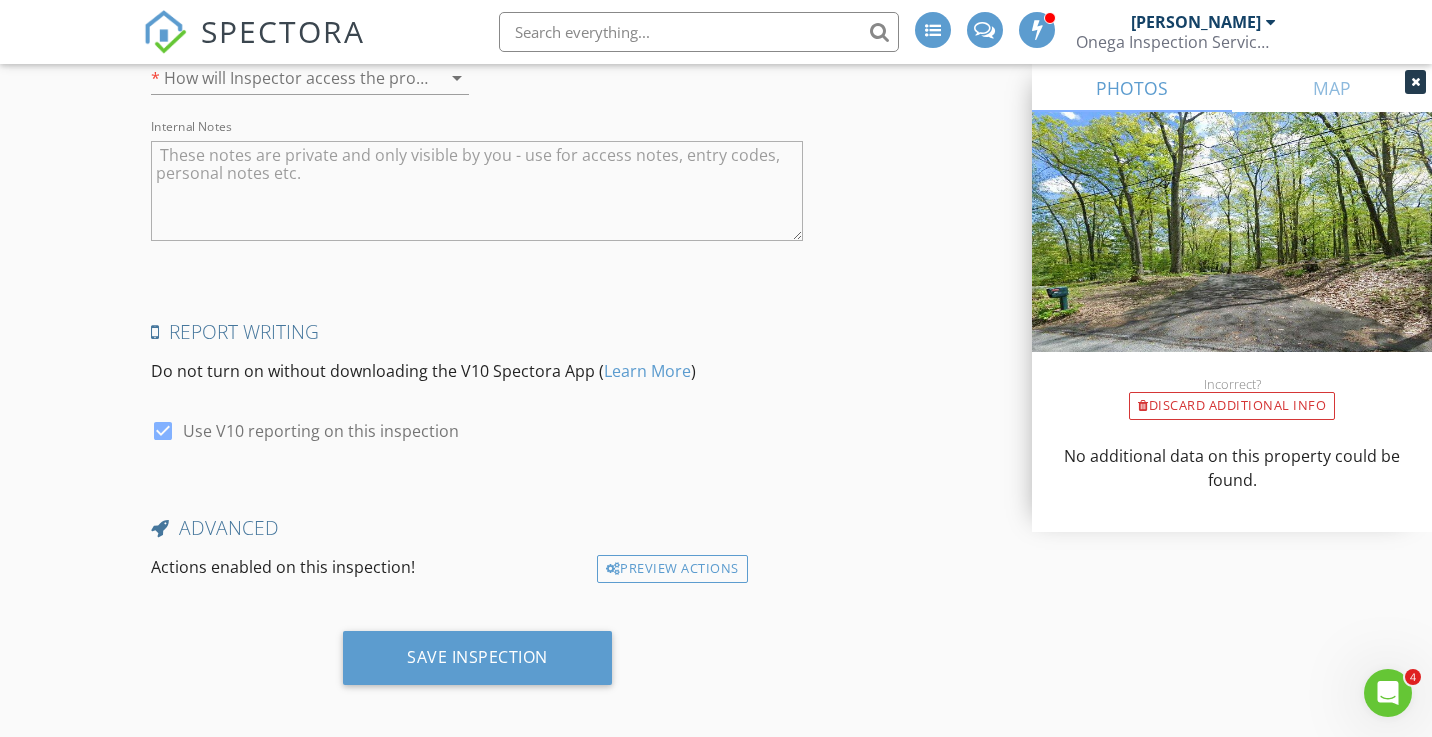 scroll, scrollTop: 3940, scrollLeft: 0, axis: vertical 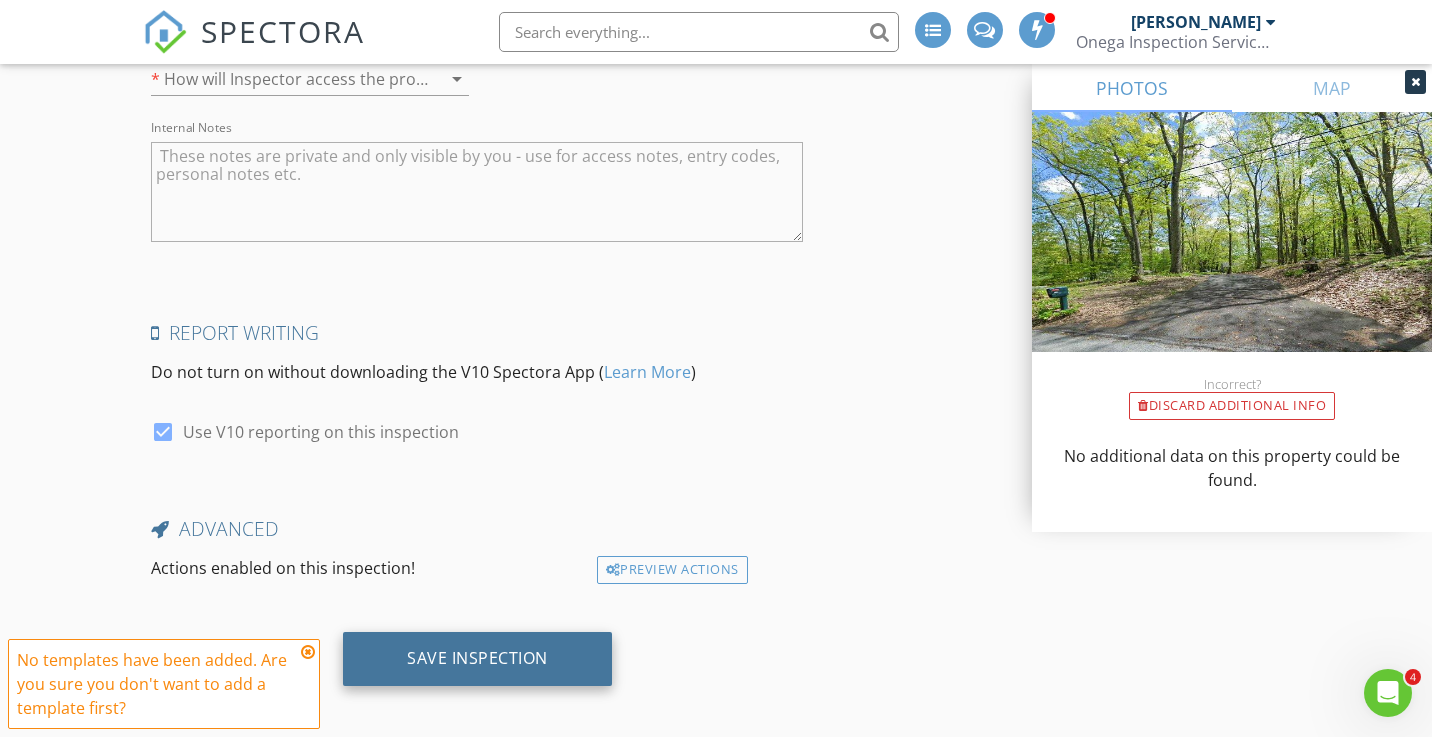 click on "Save Inspection" at bounding box center (477, 659) 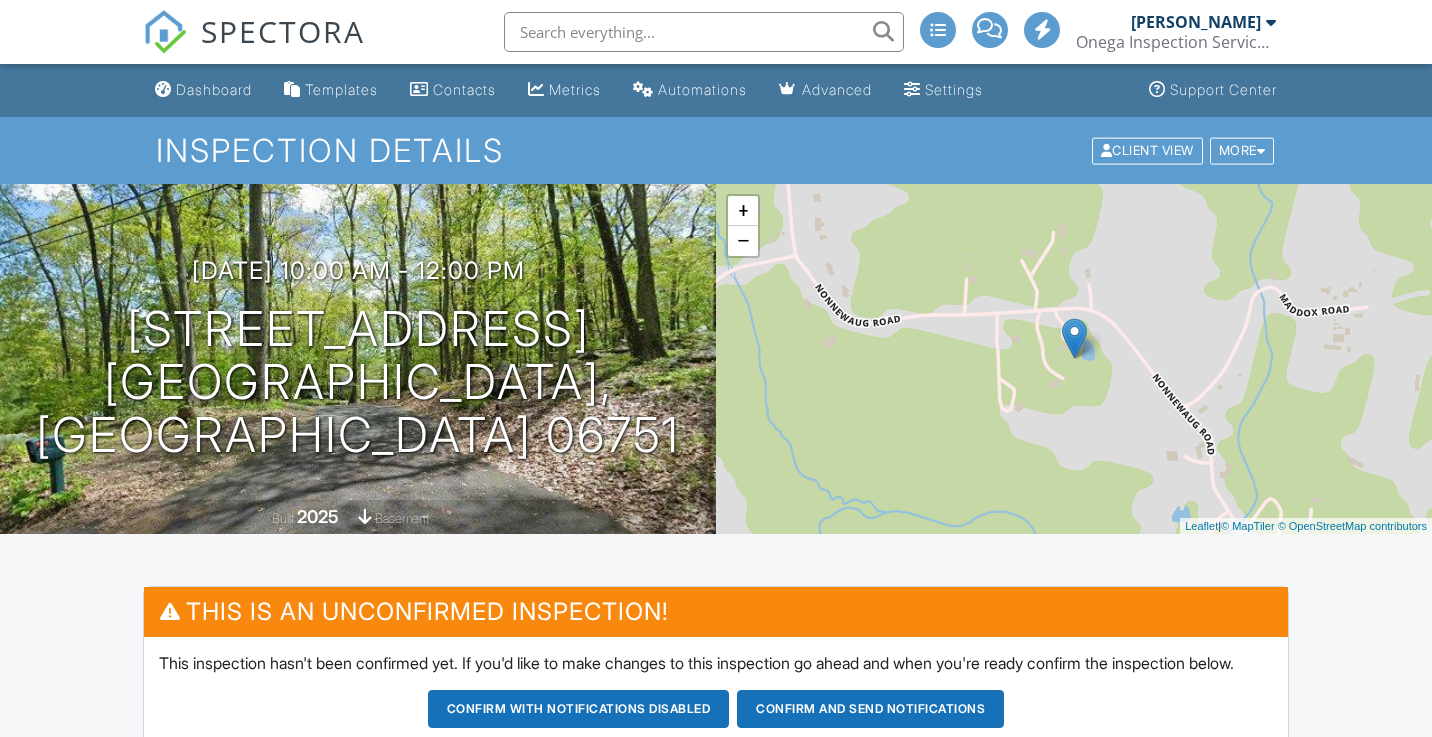 scroll, scrollTop: 187, scrollLeft: 0, axis: vertical 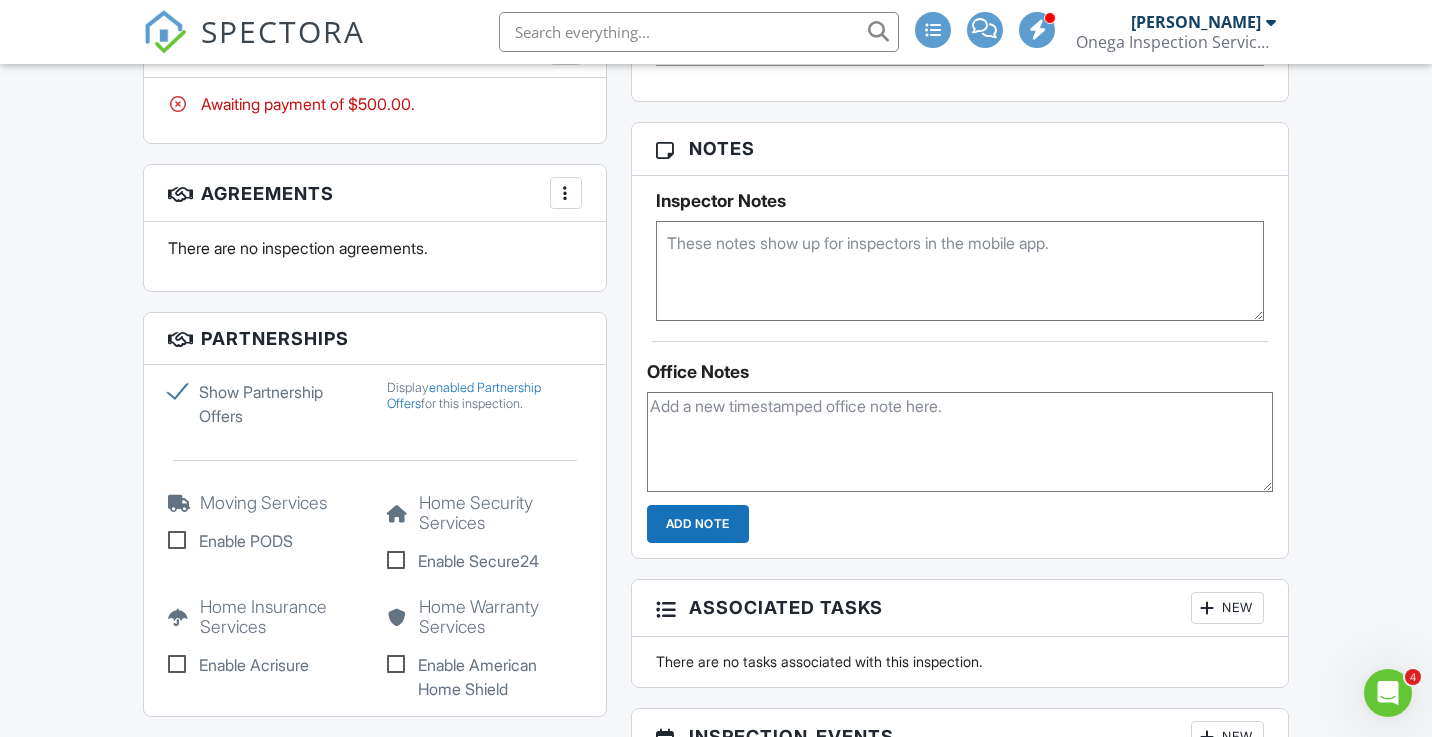 click on "Show Partnership Offers" at bounding box center (265, 404) 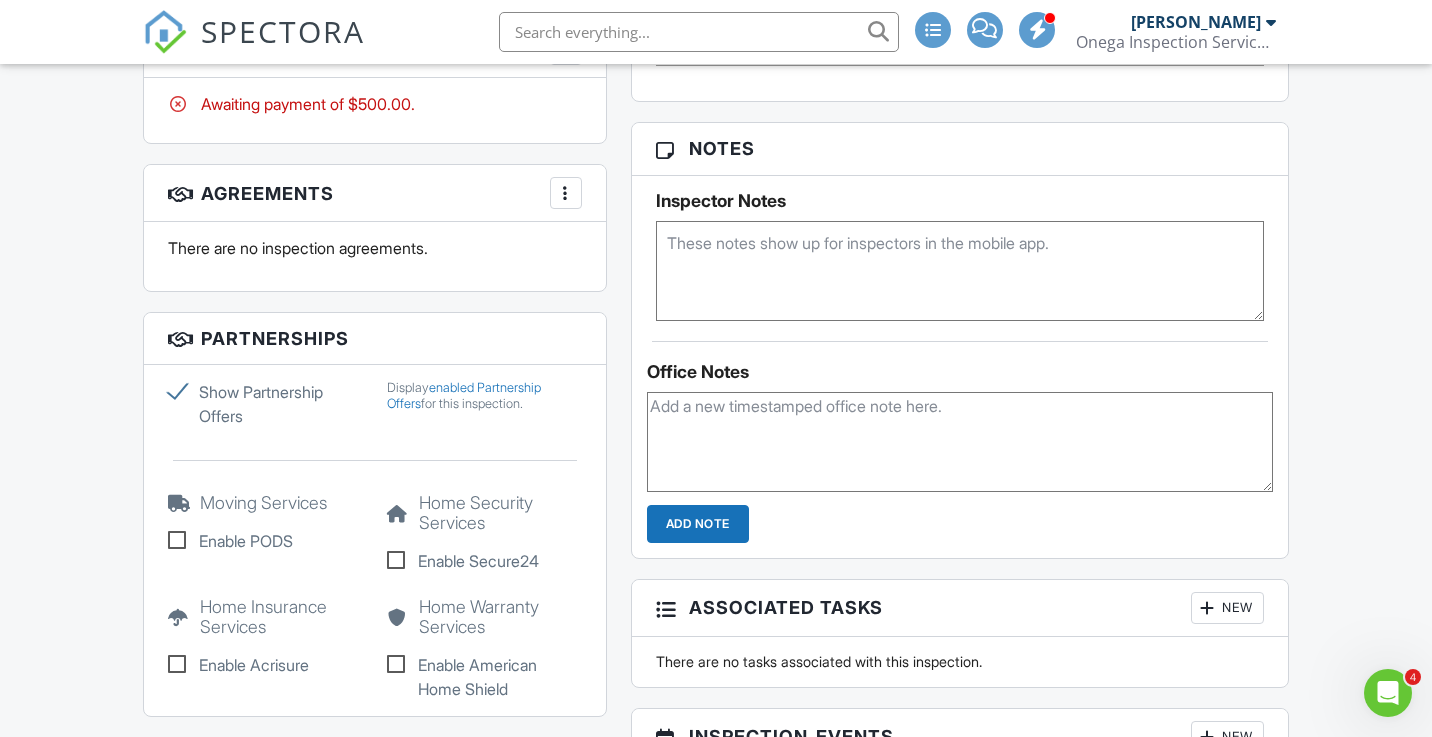 click on "Show Partnership Offers" at bounding box center (-9849, 386) 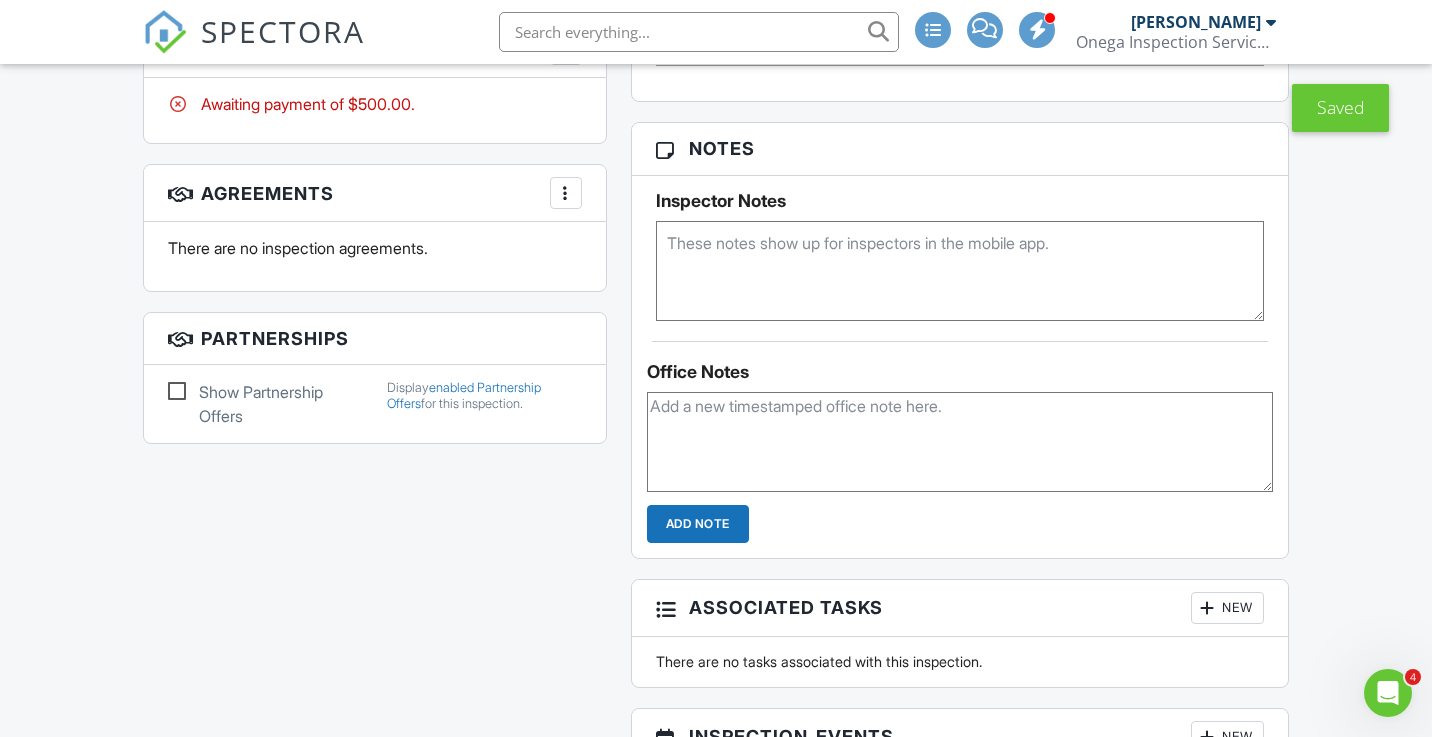 click on "Show Partnership Offers" at bounding box center [265, 404] 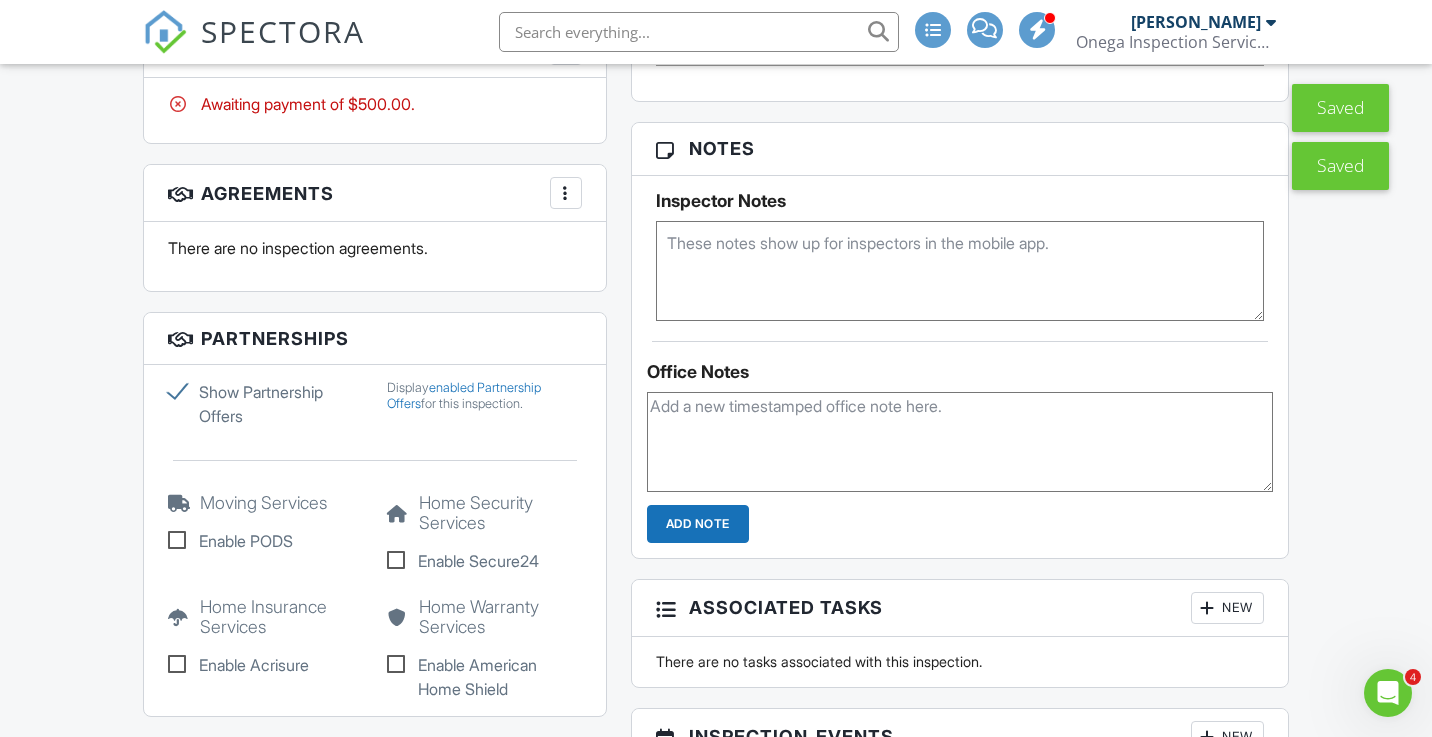 click on "Enable PODS" at bounding box center [265, 541] 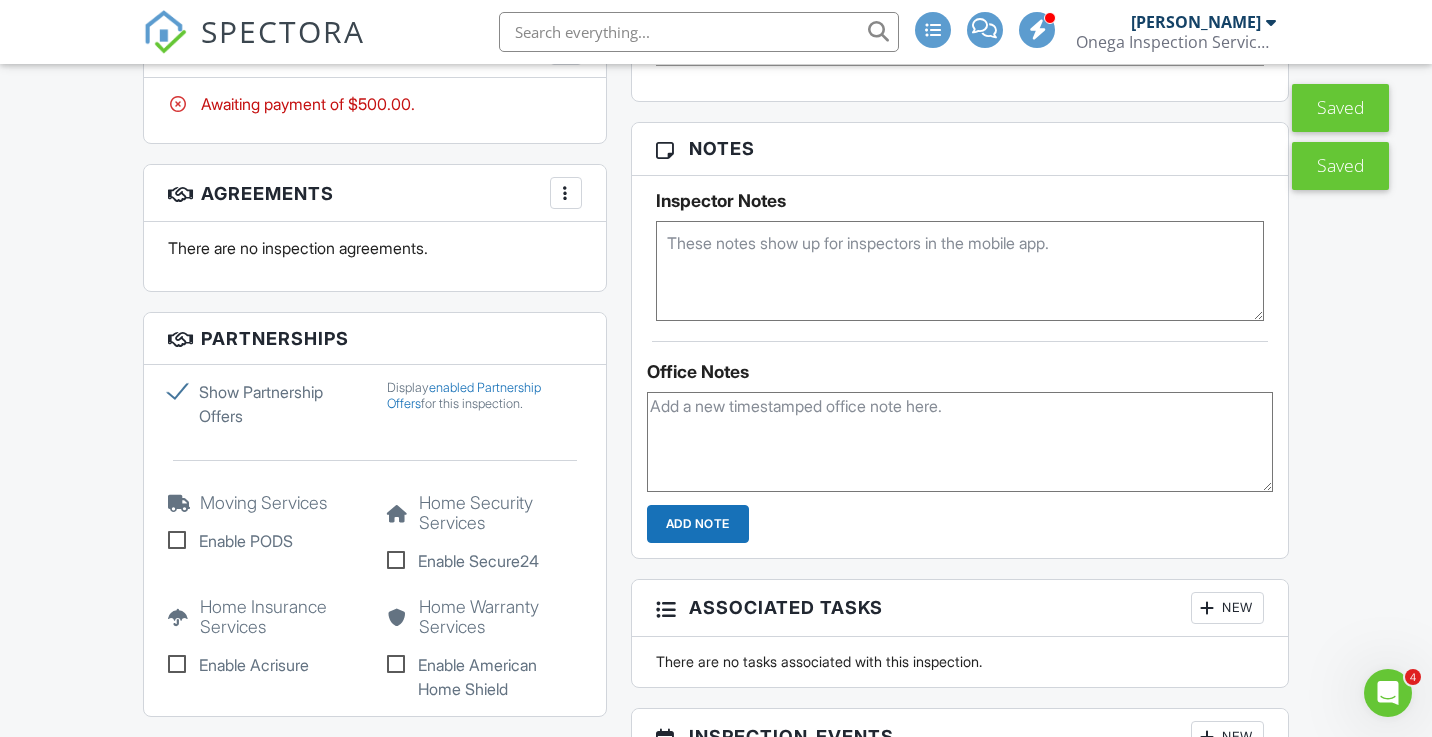 checkbox on "true" 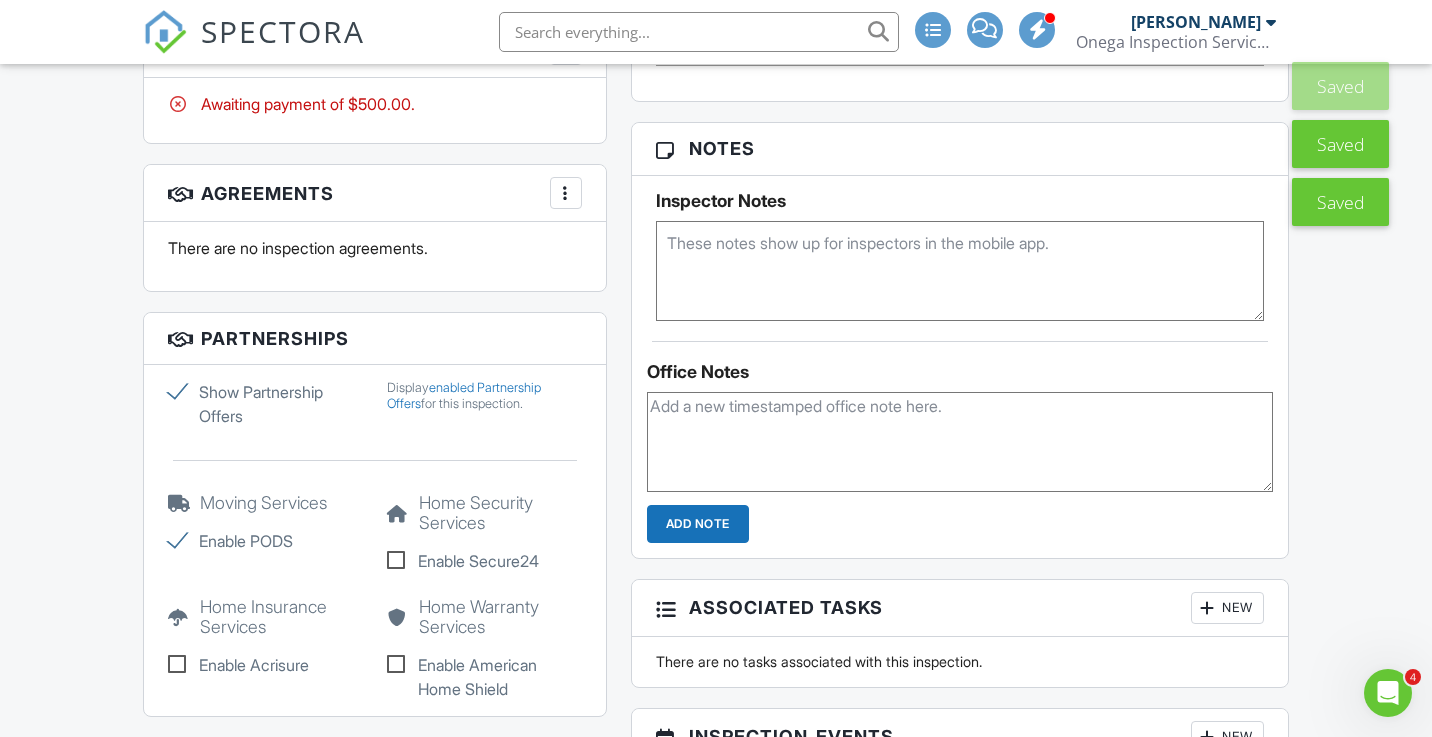 click on "Enable Secure24" at bounding box center (484, 561) 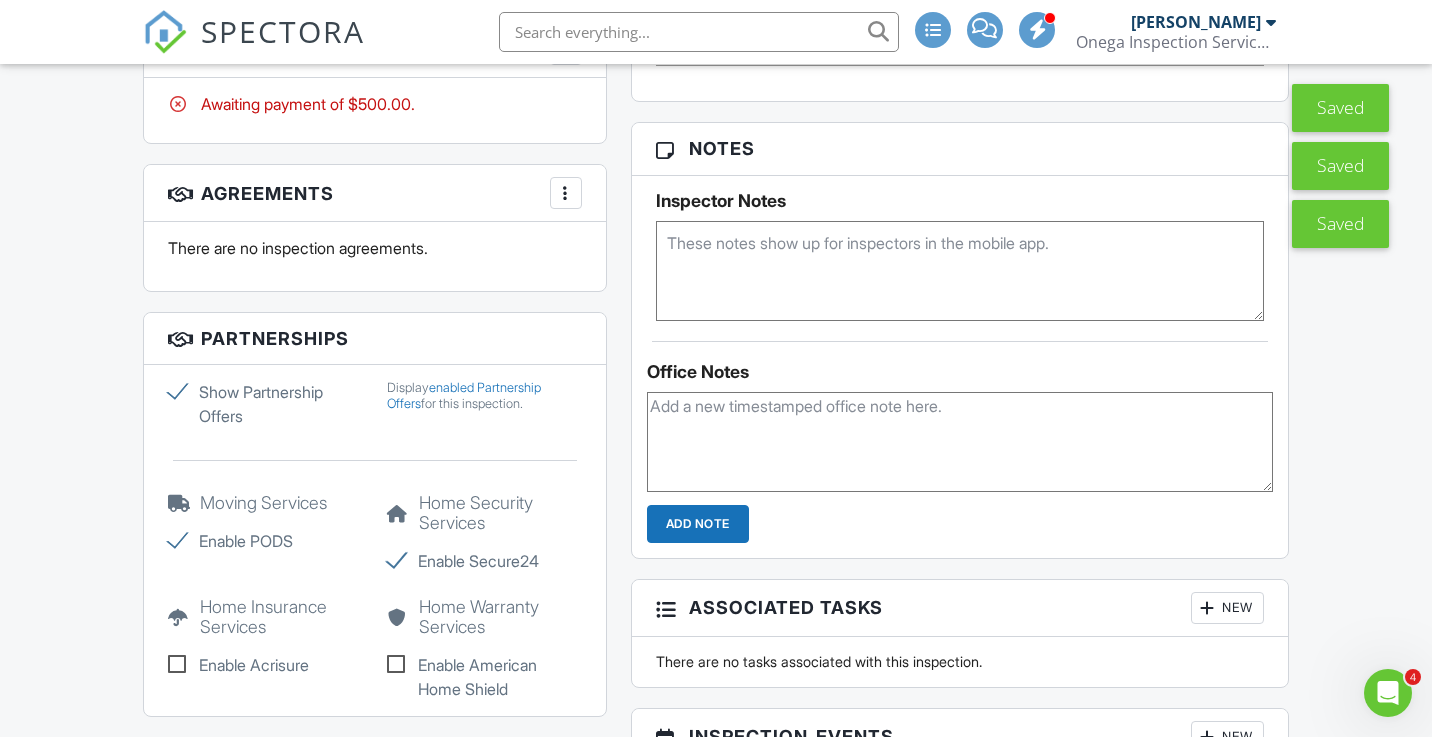 click on "Enable American Home Shield" at bounding box center (484, 677) 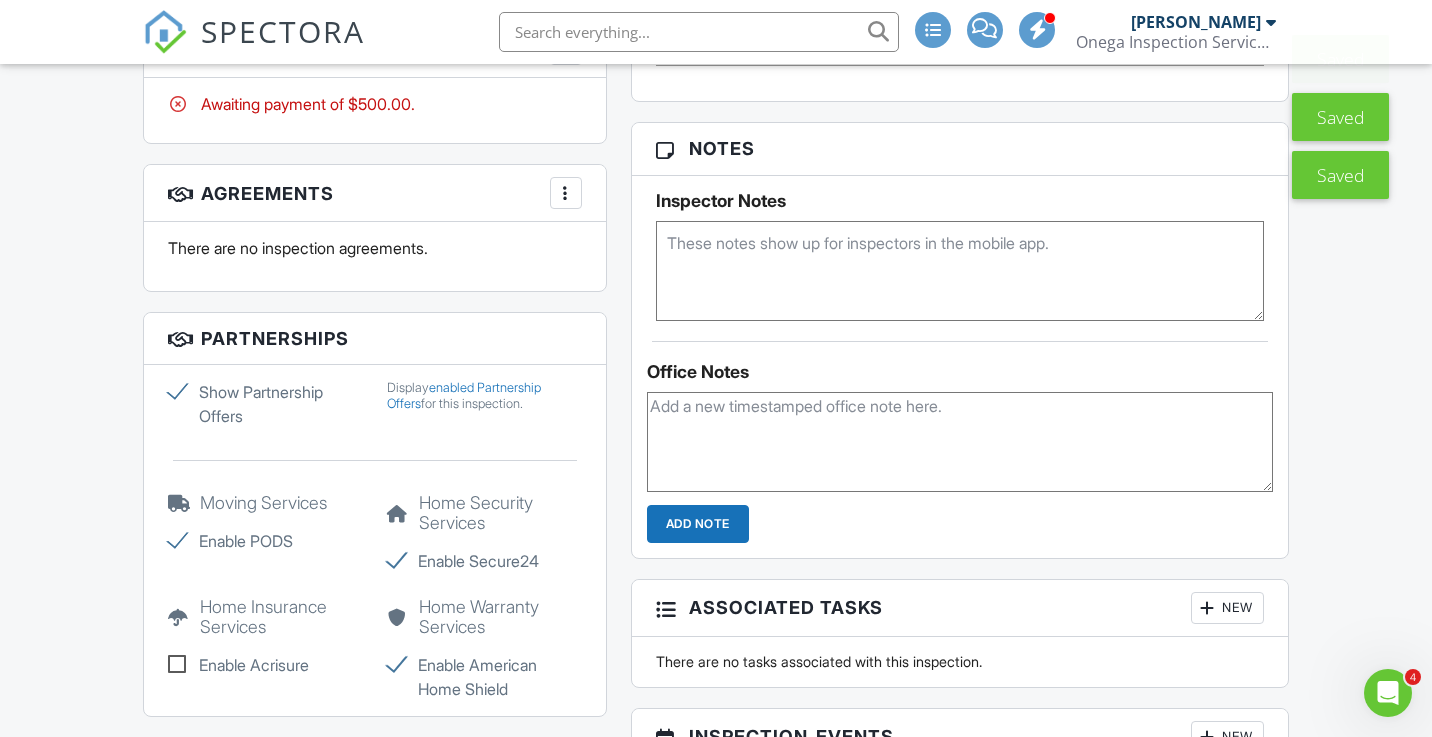 click on "Enable Acrisure" at bounding box center [265, 665] 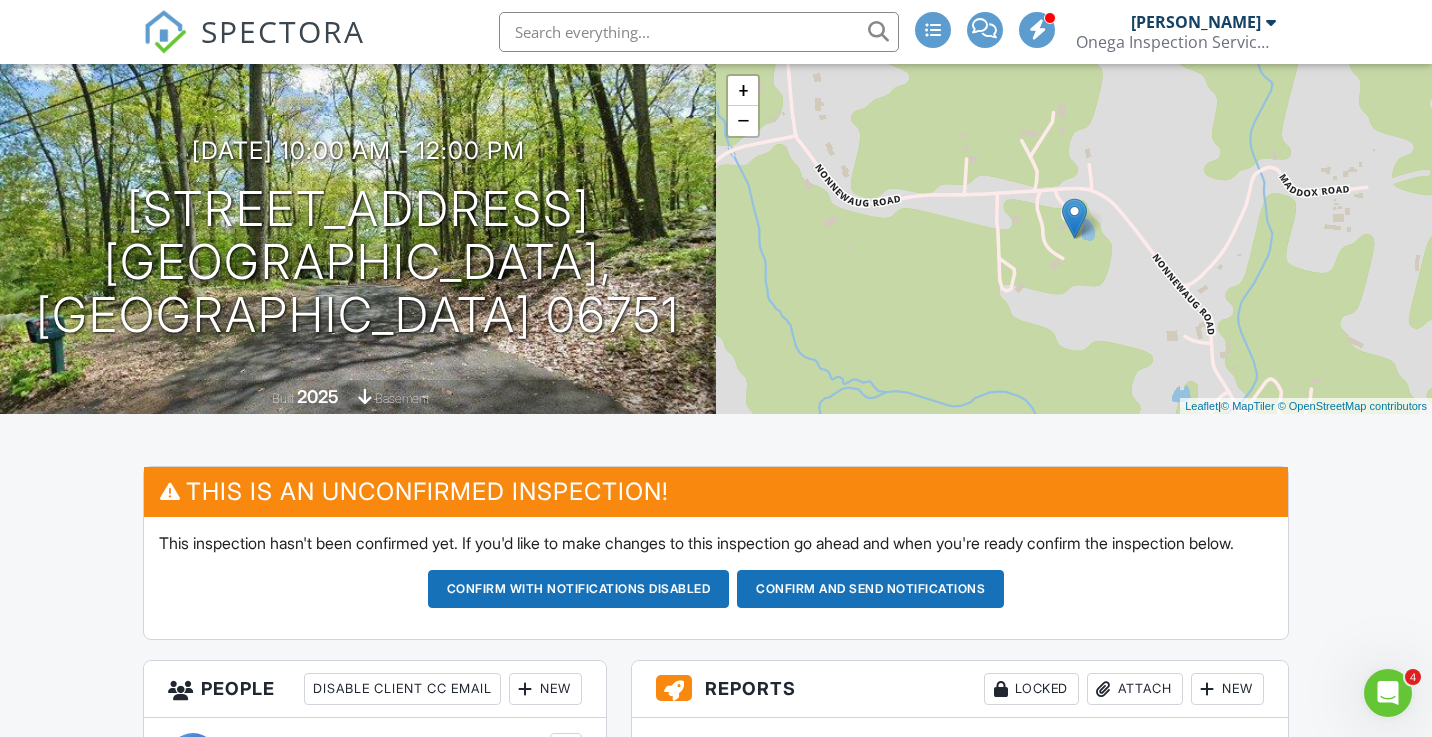 scroll, scrollTop: 123, scrollLeft: 0, axis: vertical 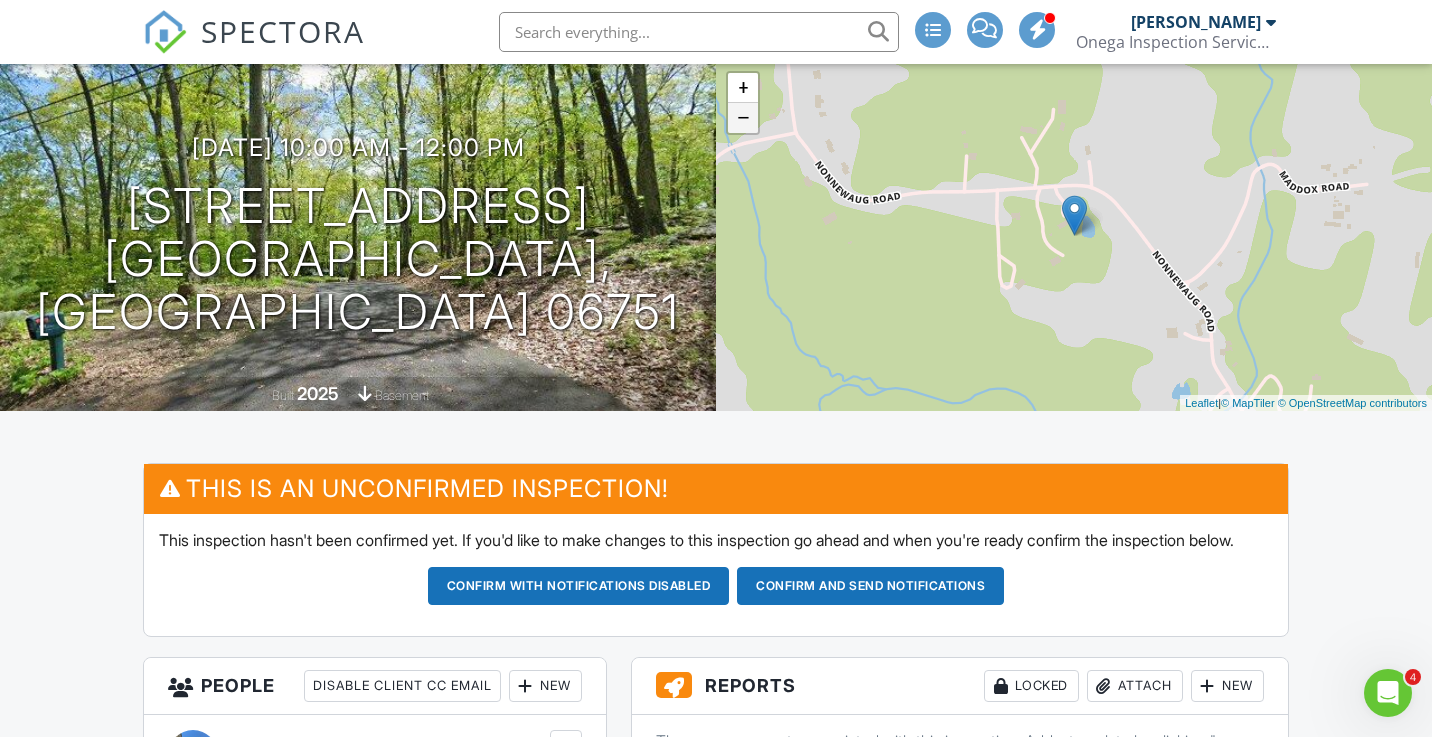 click on "−" at bounding box center (743, 118) 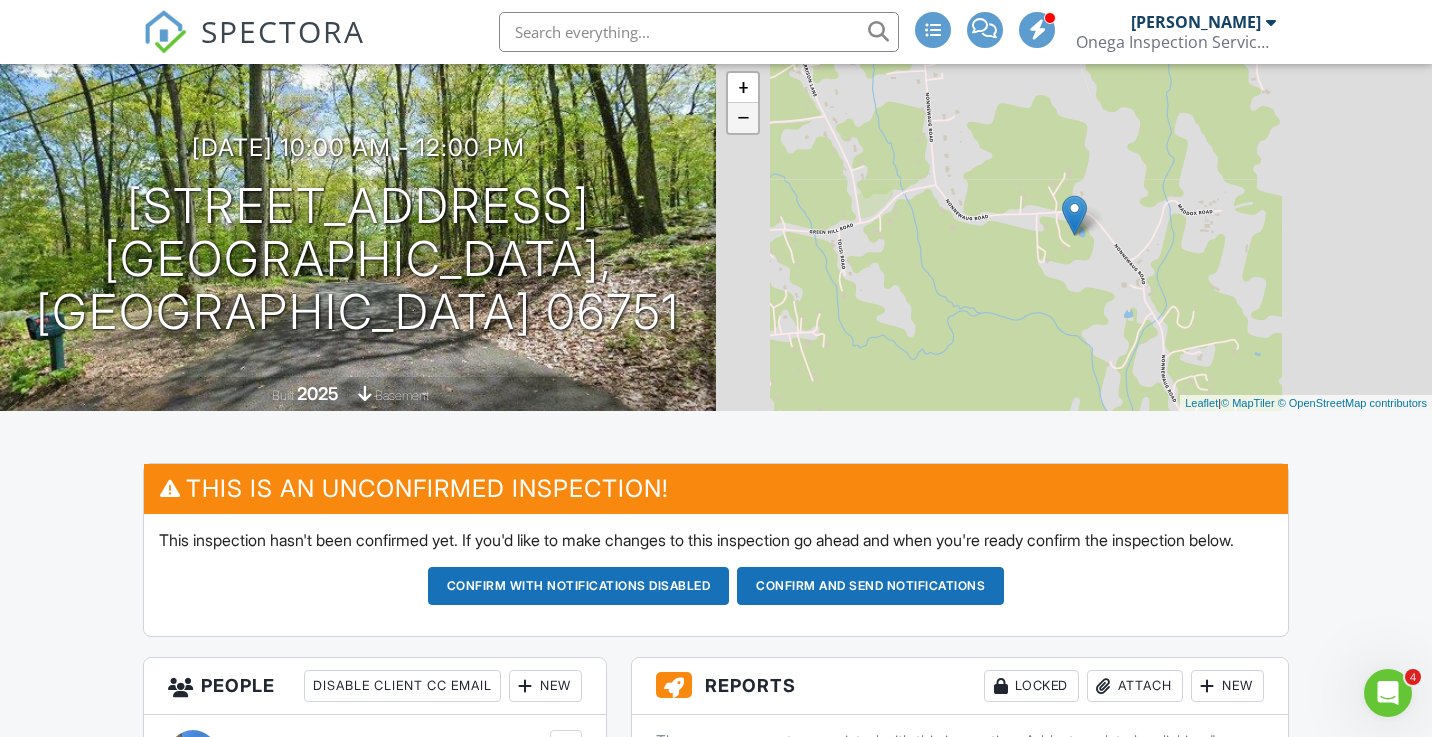 click on "−" at bounding box center [743, 118] 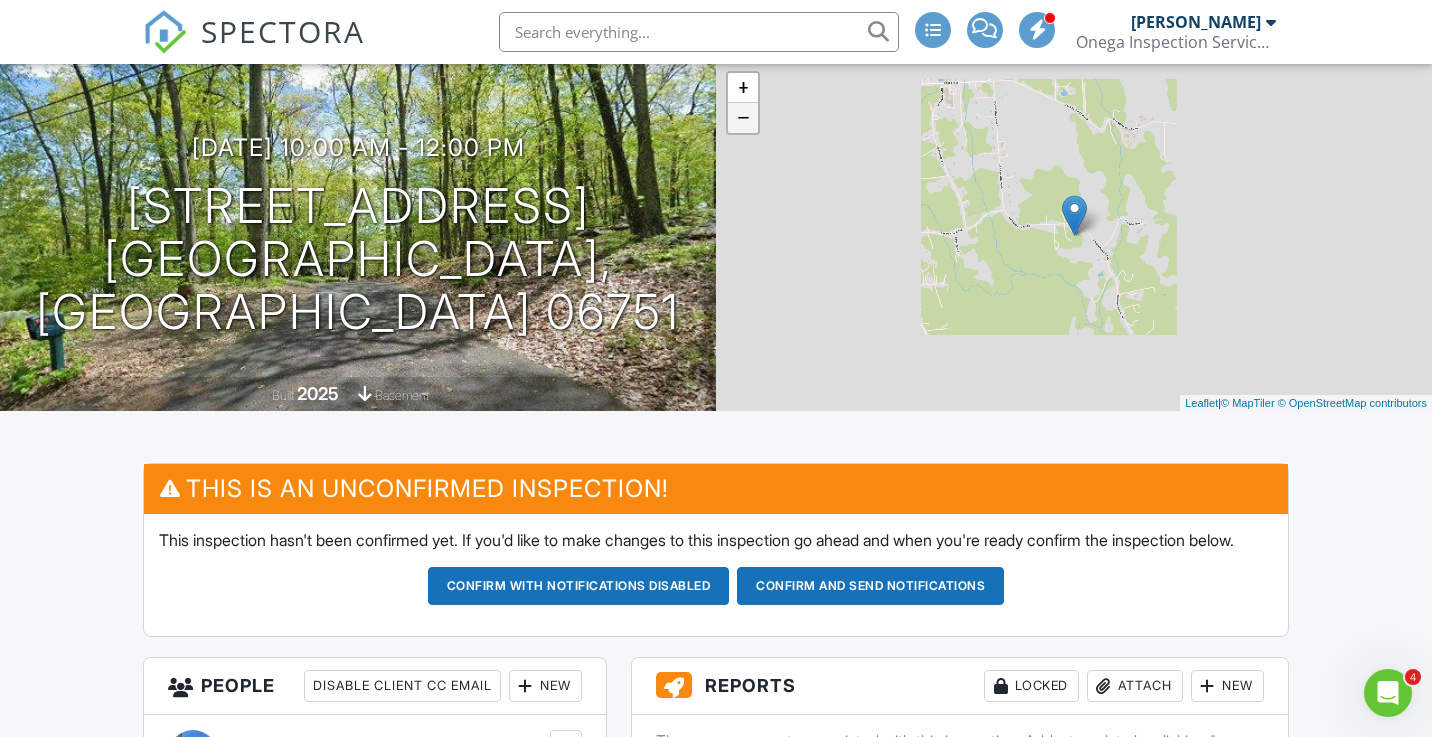 click on "−" at bounding box center [743, 118] 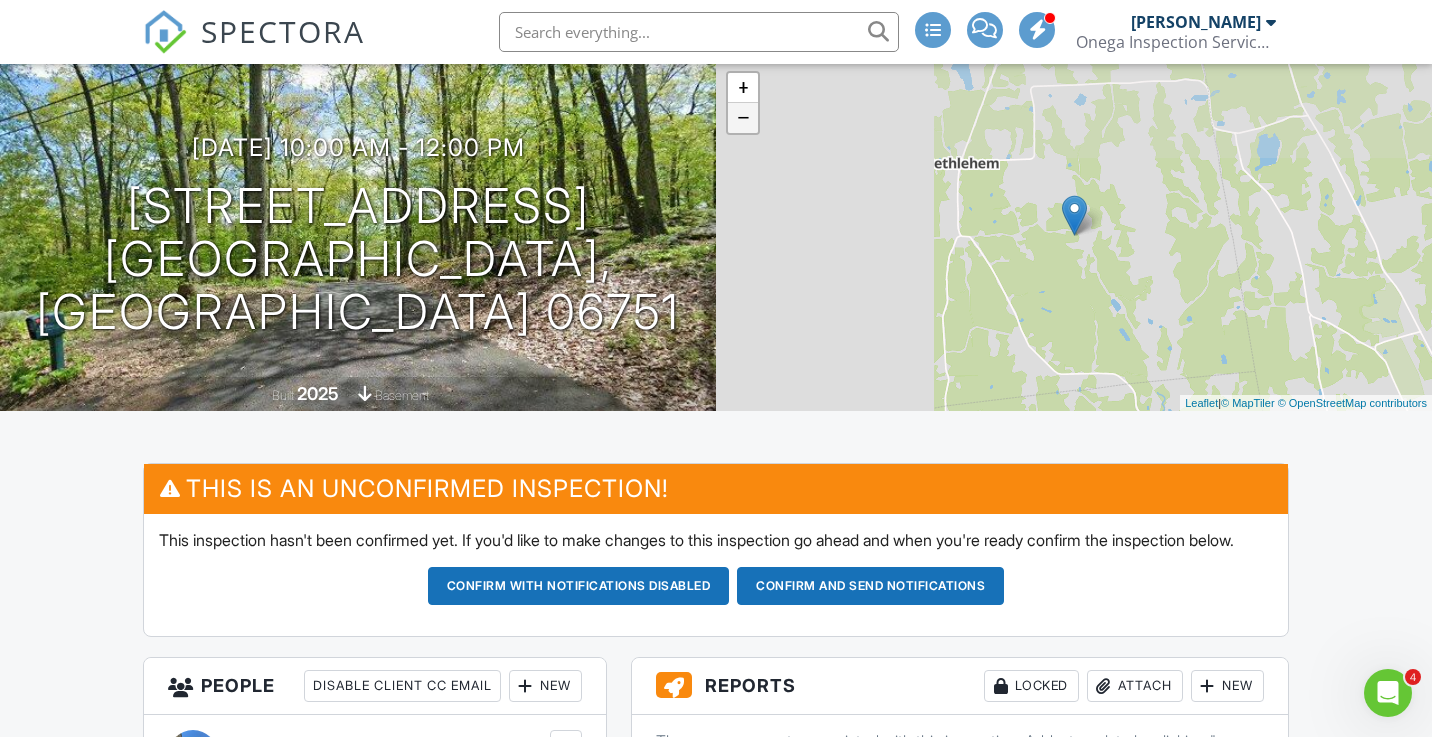 click on "−" at bounding box center (743, 118) 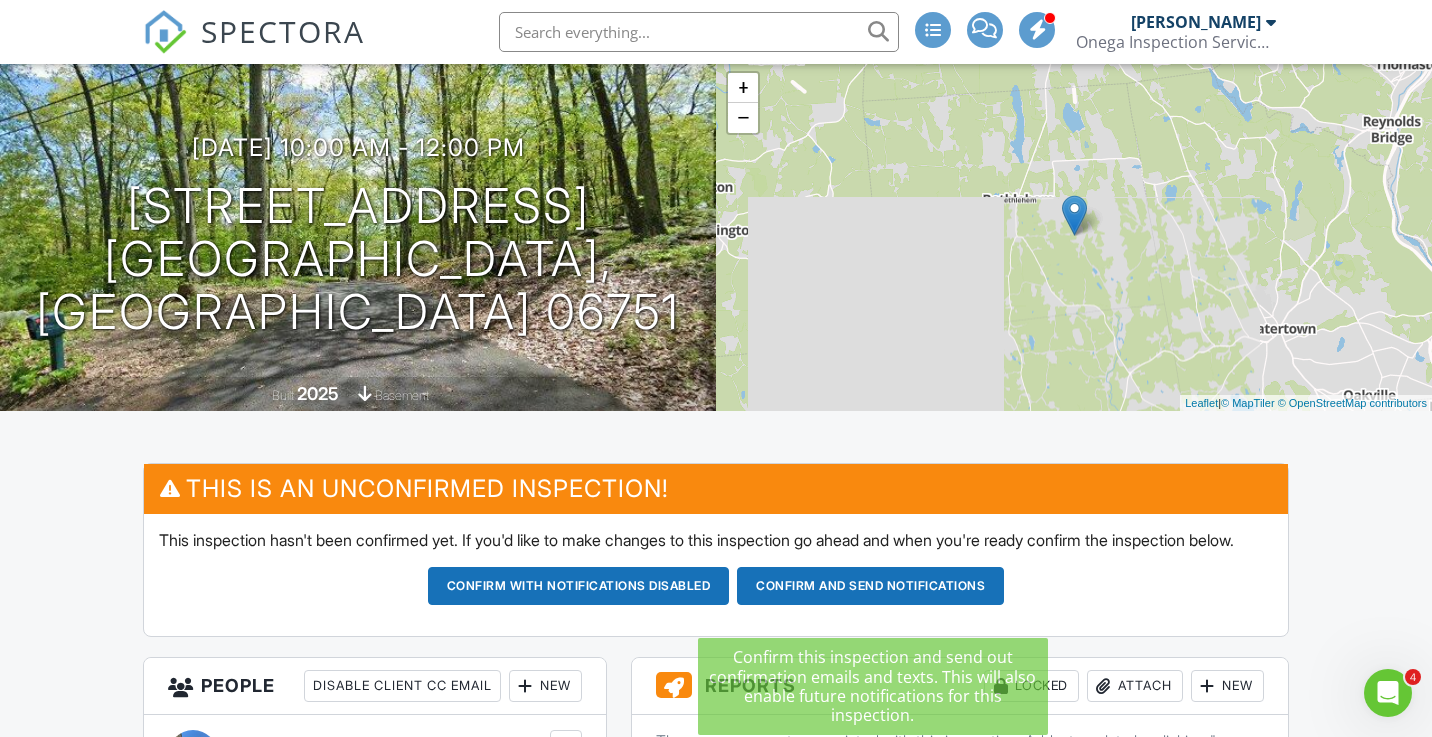 click on "Confirm and send notifications" at bounding box center (579, 586) 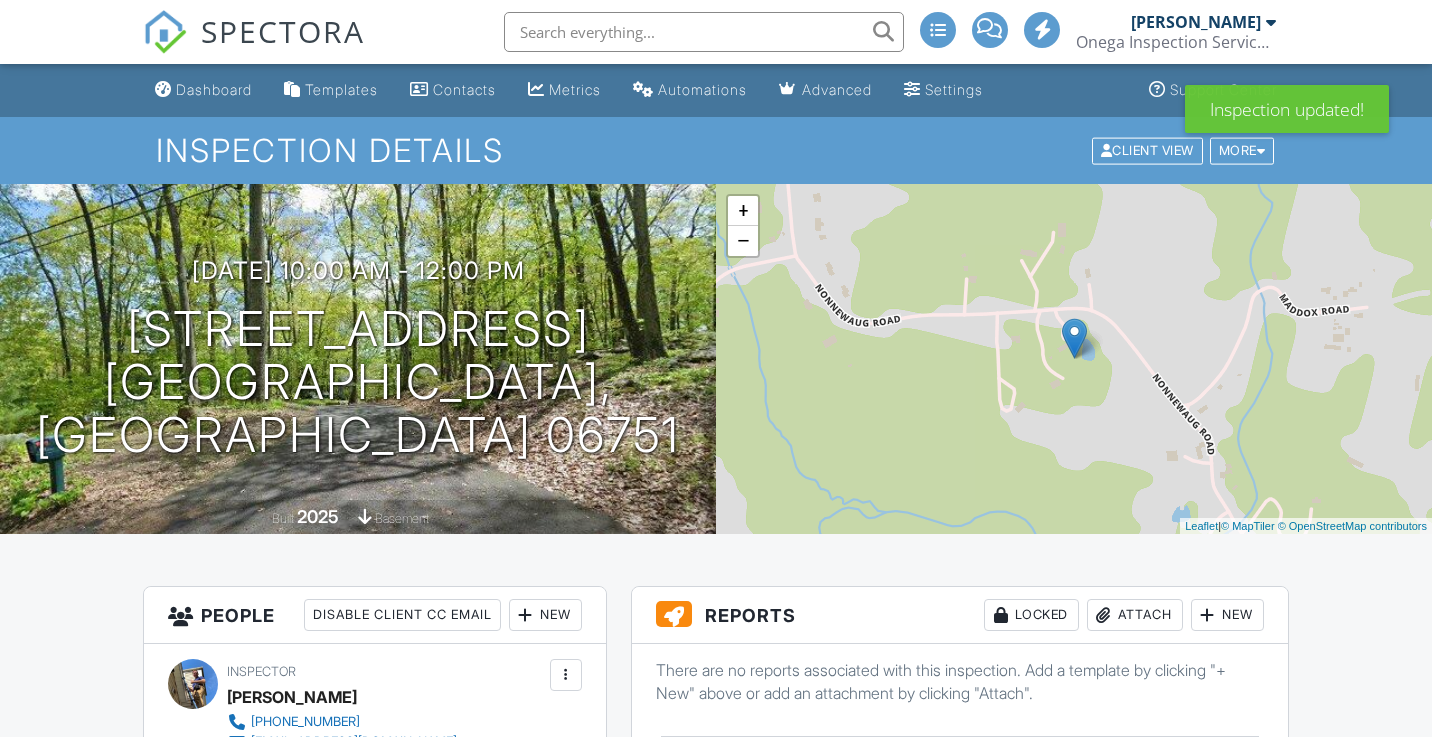 scroll, scrollTop: 0, scrollLeft: 0, axis: both 